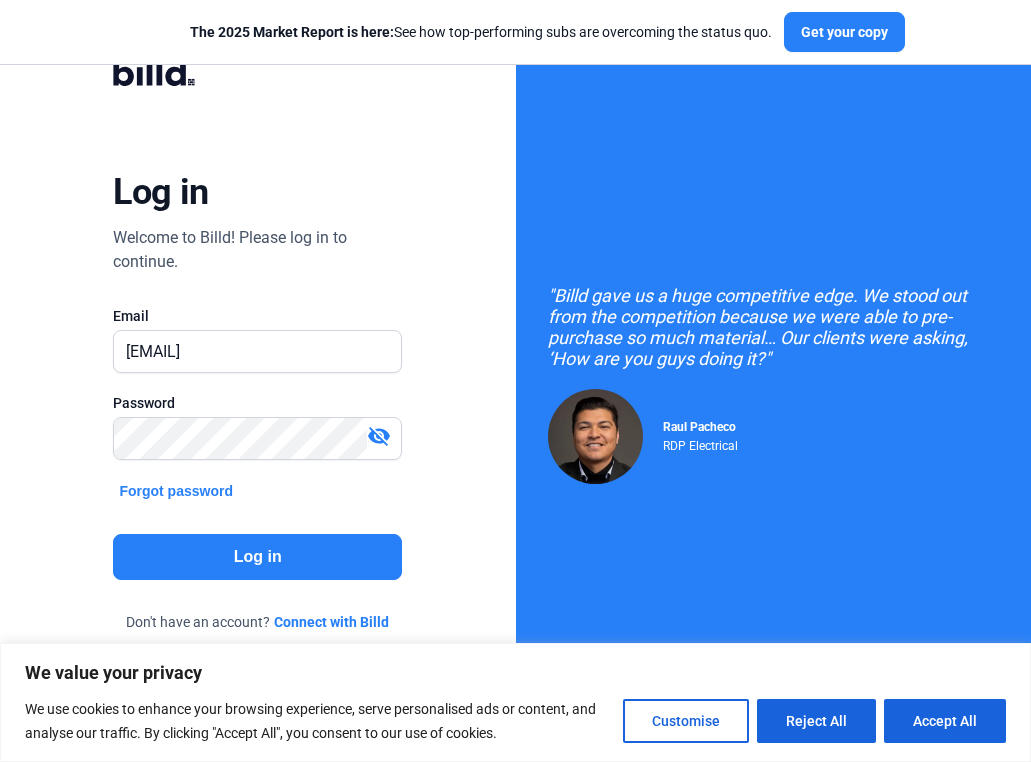 scroll, scrollTop: 0, scrollLeft: 0, axis: both 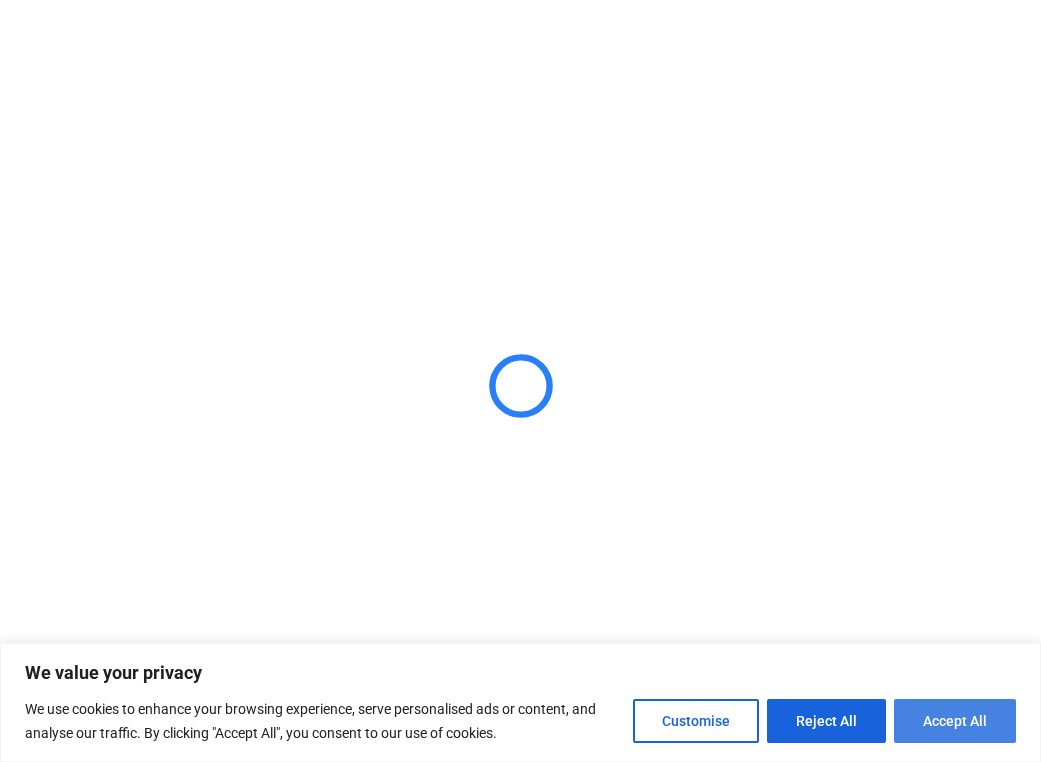 click on "Accept All" at bounding box center [955, 721] 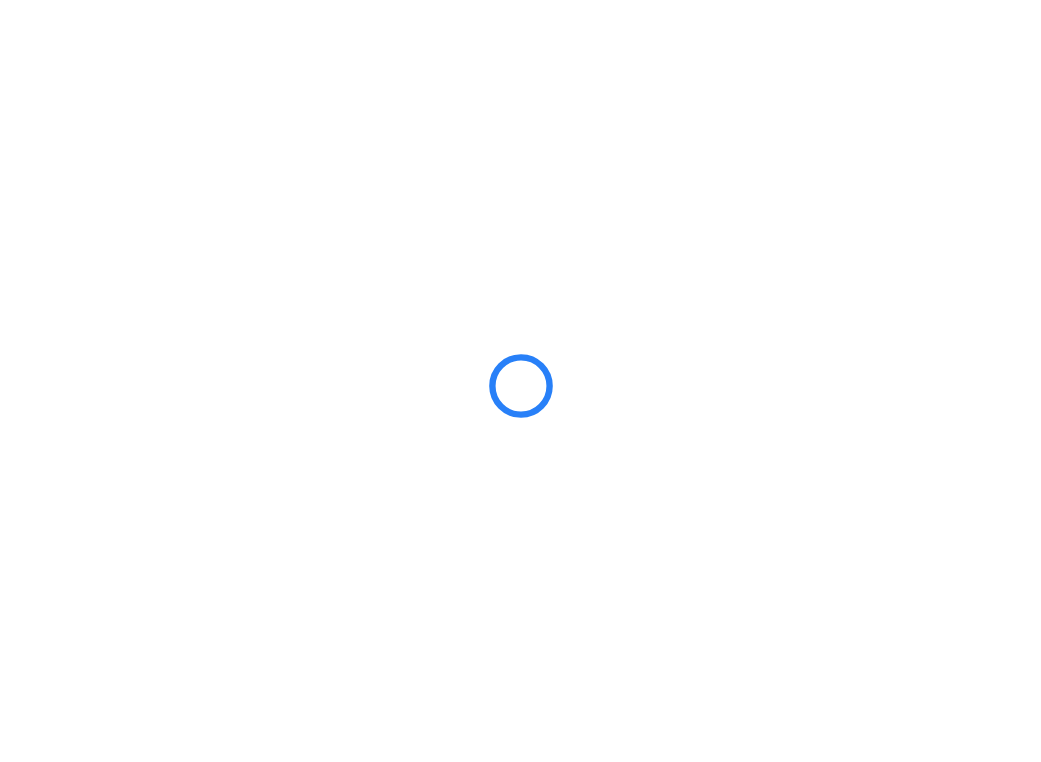 scroll, scrollTop: 0, scrollLeft: 0, axis: both 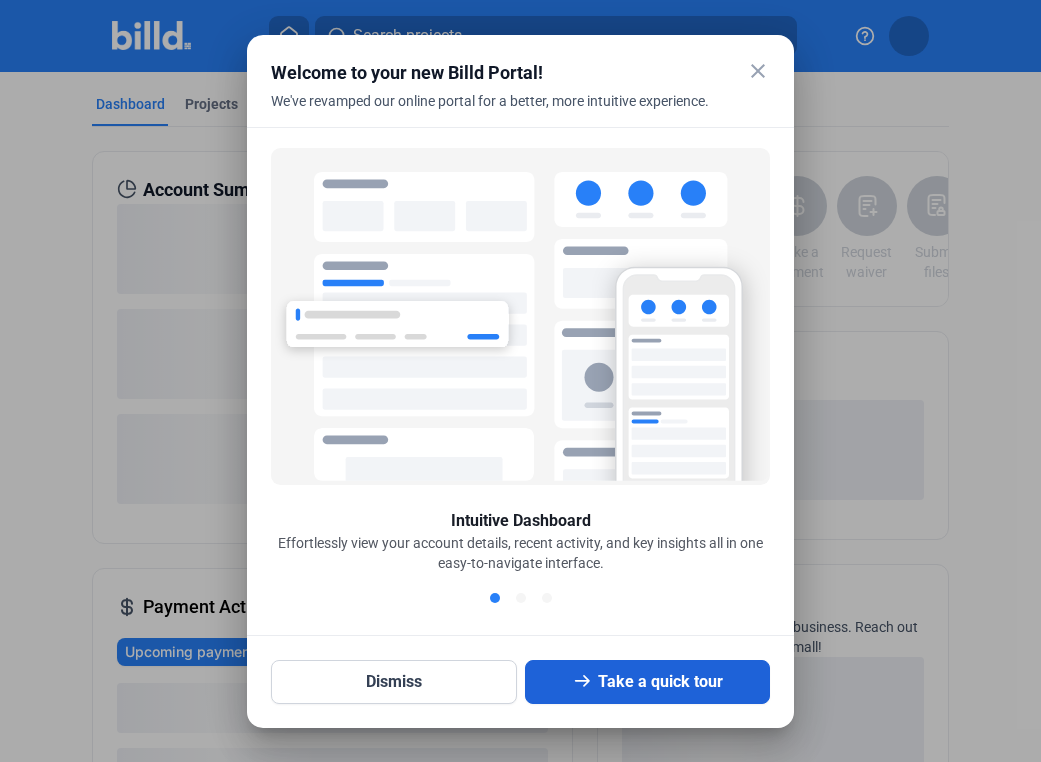 click on "Take a quick tour" at bounding box center (648, 682) 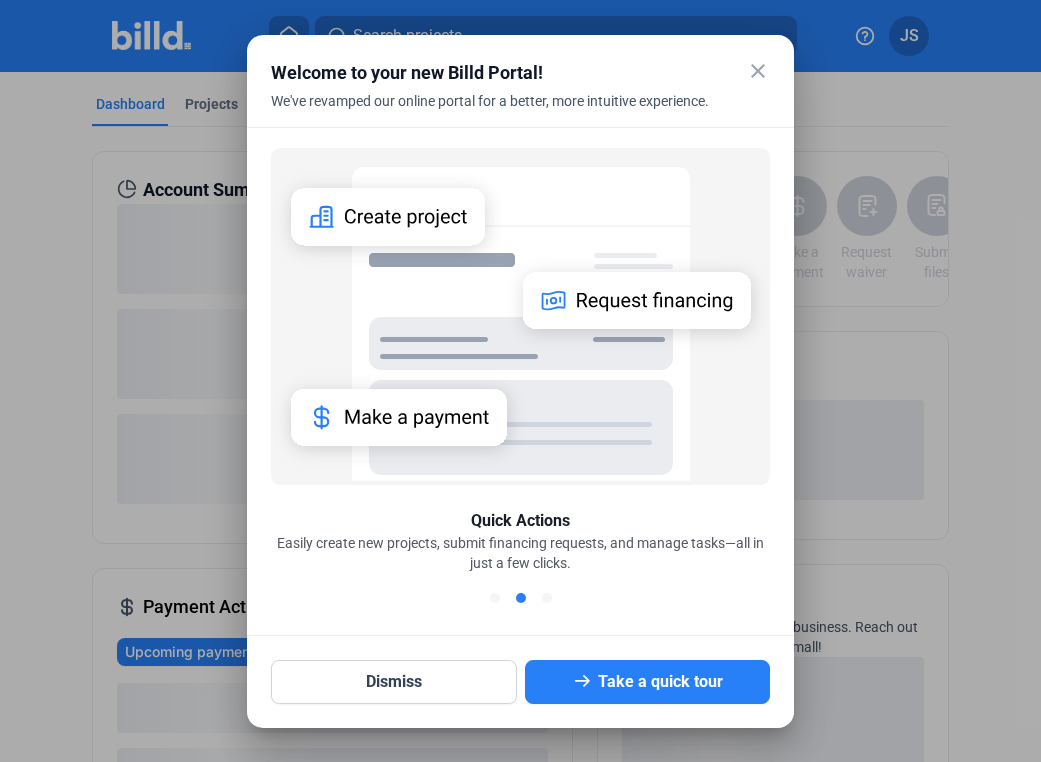 click on "close" at bounding box center [758, 71] 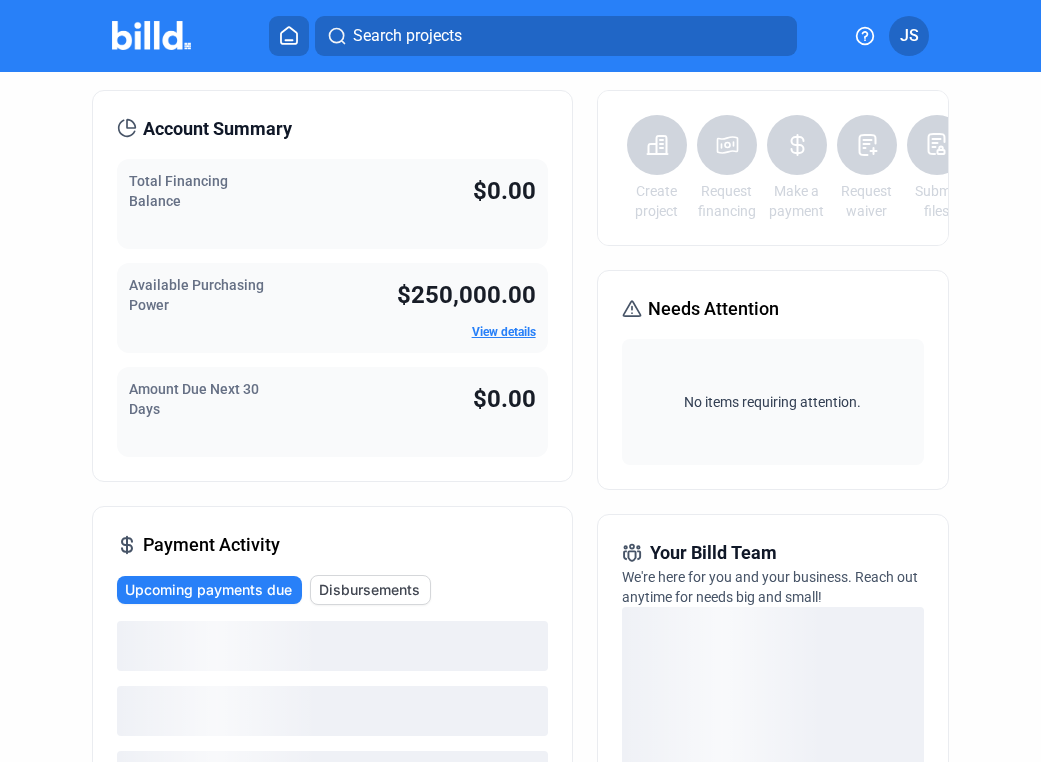 scroll, scrollTop: 0, scrollLeft: 0, axis: both 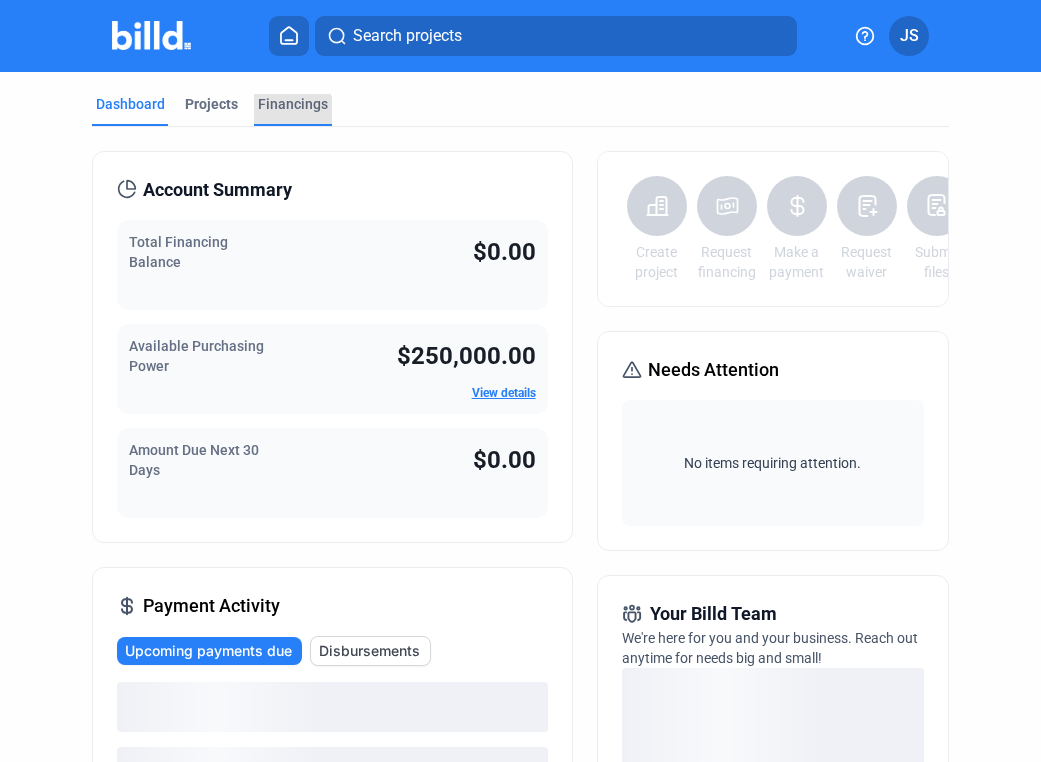 click on "Financings" at bounding box center [293, 104] 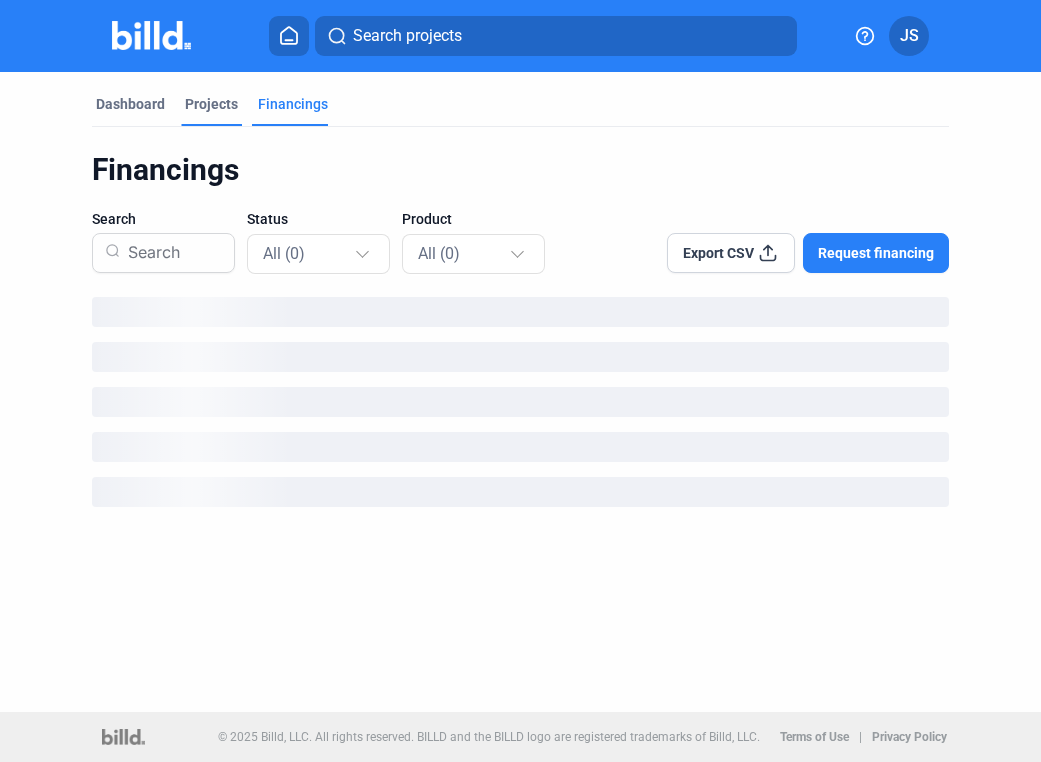click on "Projects" at bounding box center (211, 104) 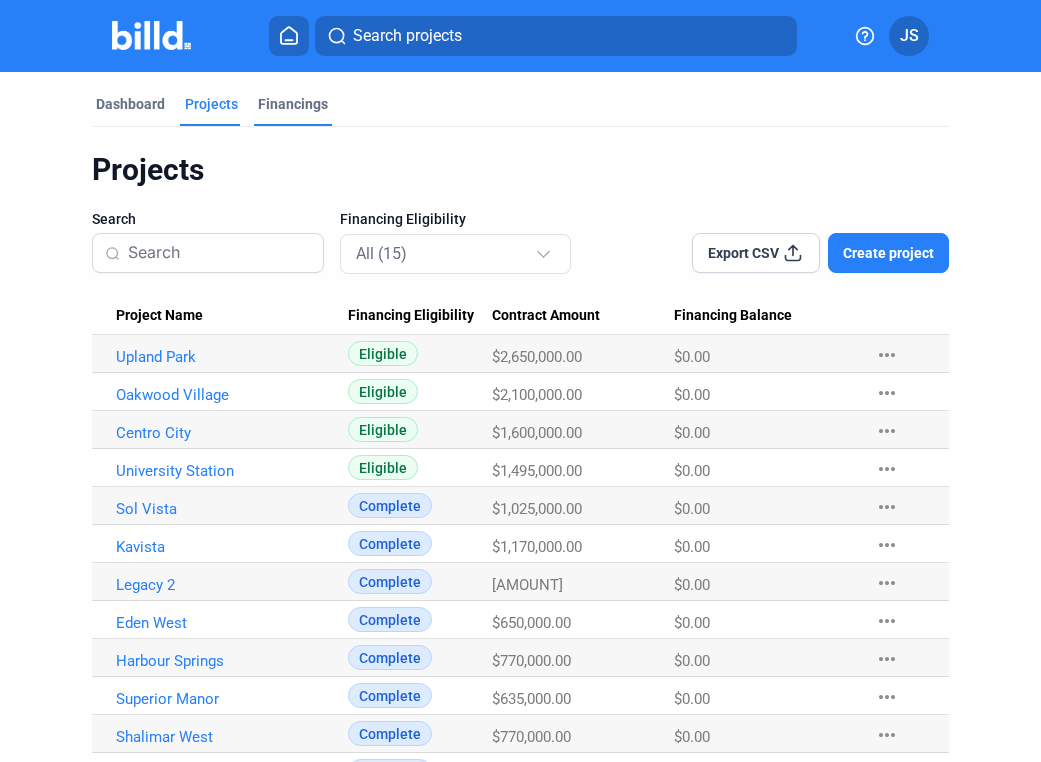 click on "Financings" at bounding box center (293, 110) 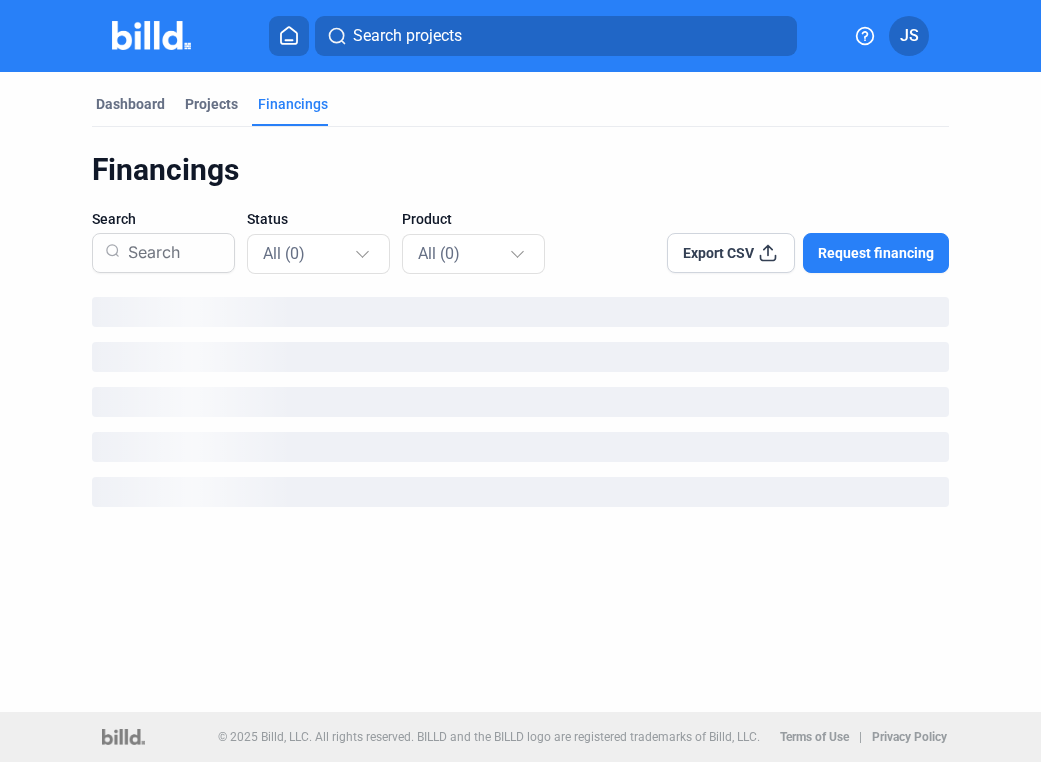 click on "Request financing" at bounding box center (876, 253) 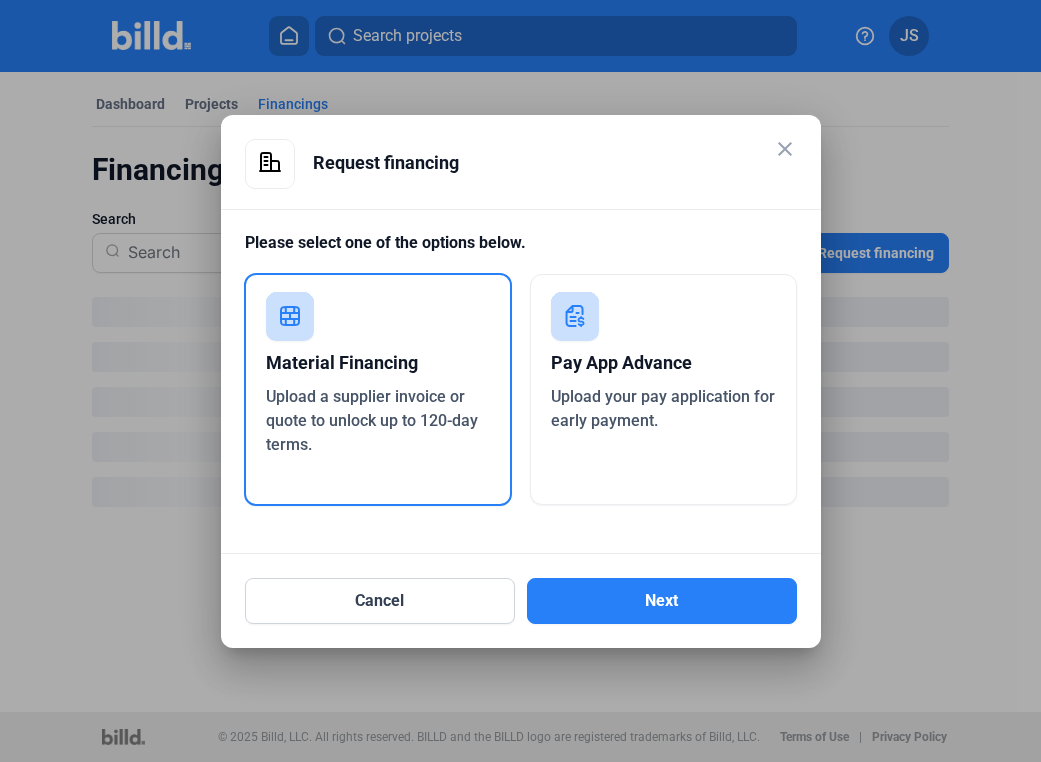 click on "Upload your pay application for early payment." at bounding box center (663, 409) 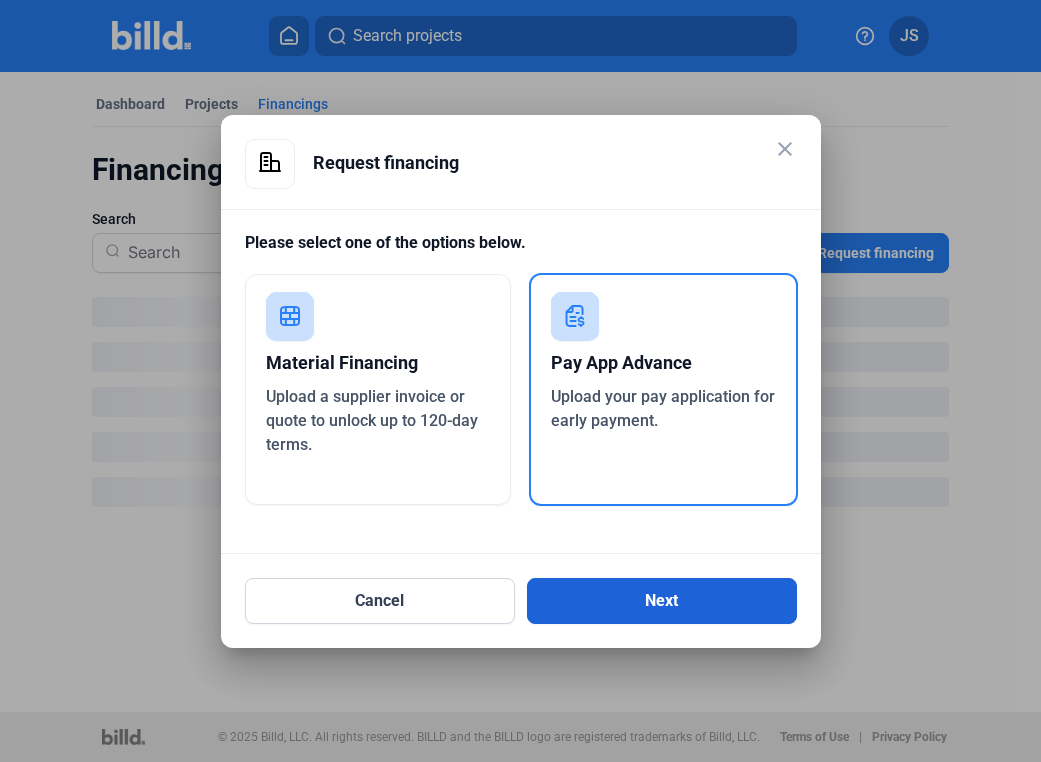 click on "Next" at bounding box center [662, 601] 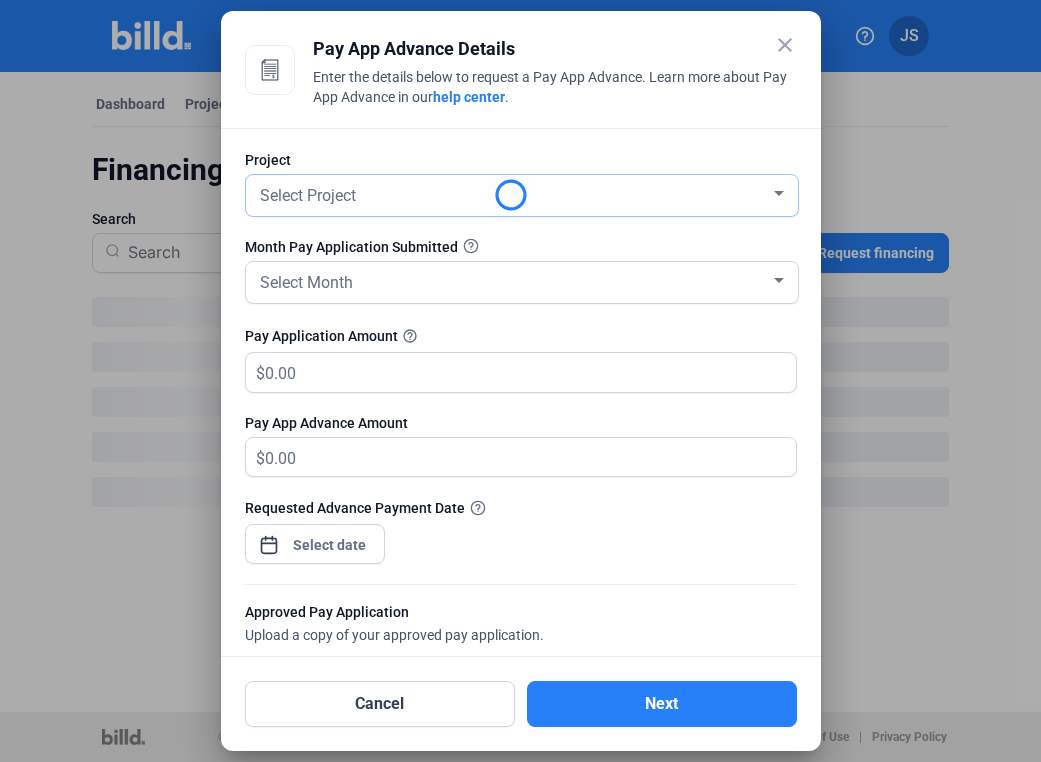click on "Select Project" at bounding box center (513, 194) 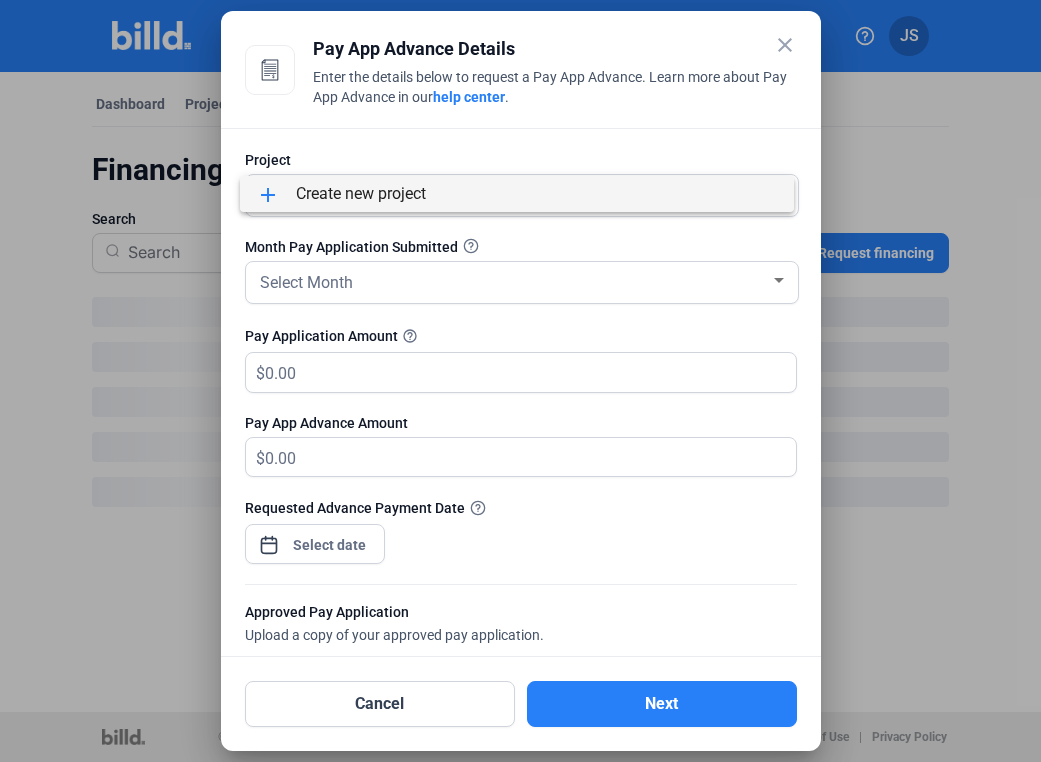 click on "add  Create new project" at bounding box center [517, 194] 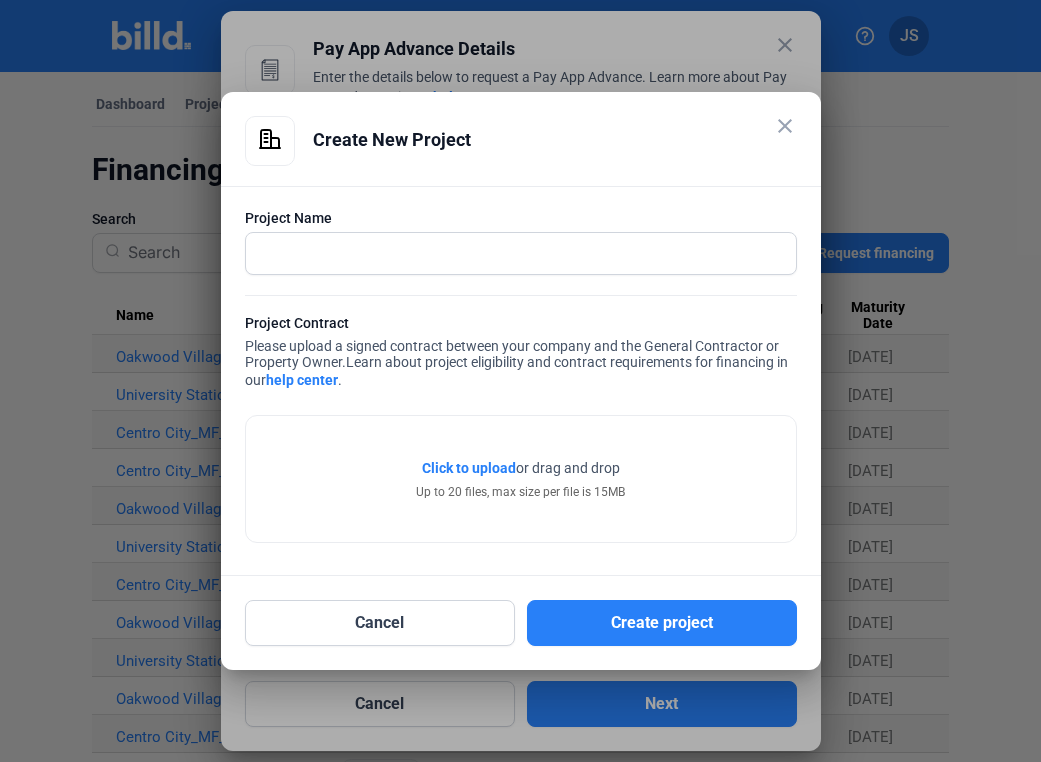 click on "Create New Project" at bounding box center [555, 140] 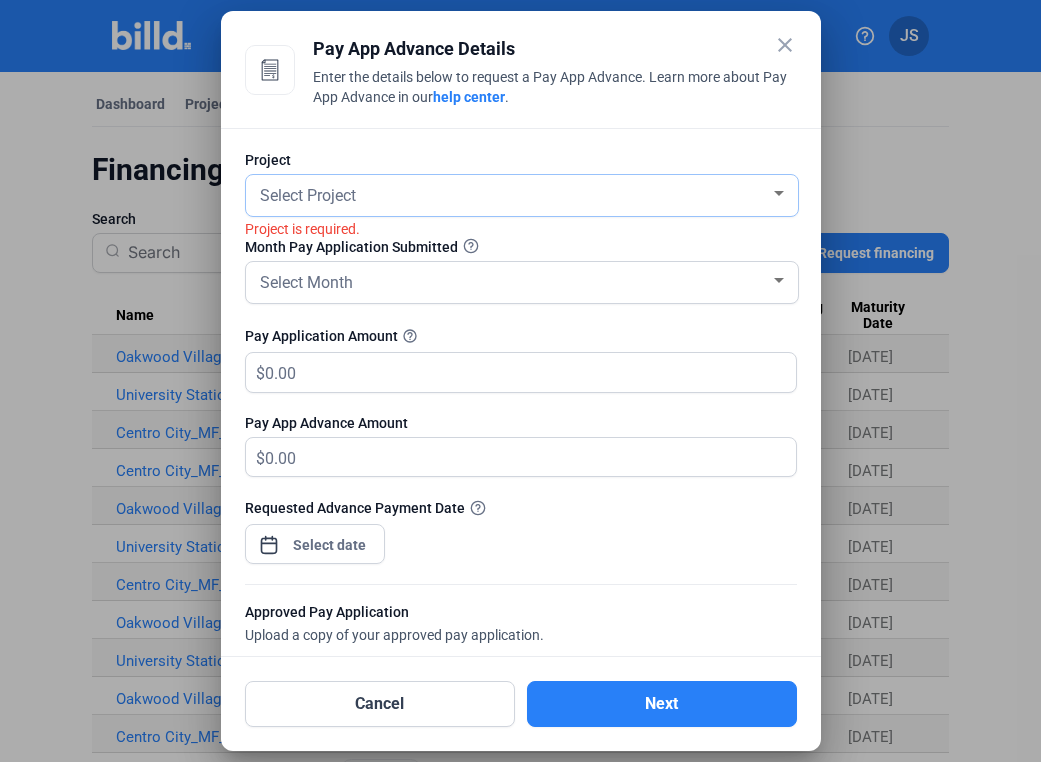click on "Select Project" at bounding box center (513, 194) 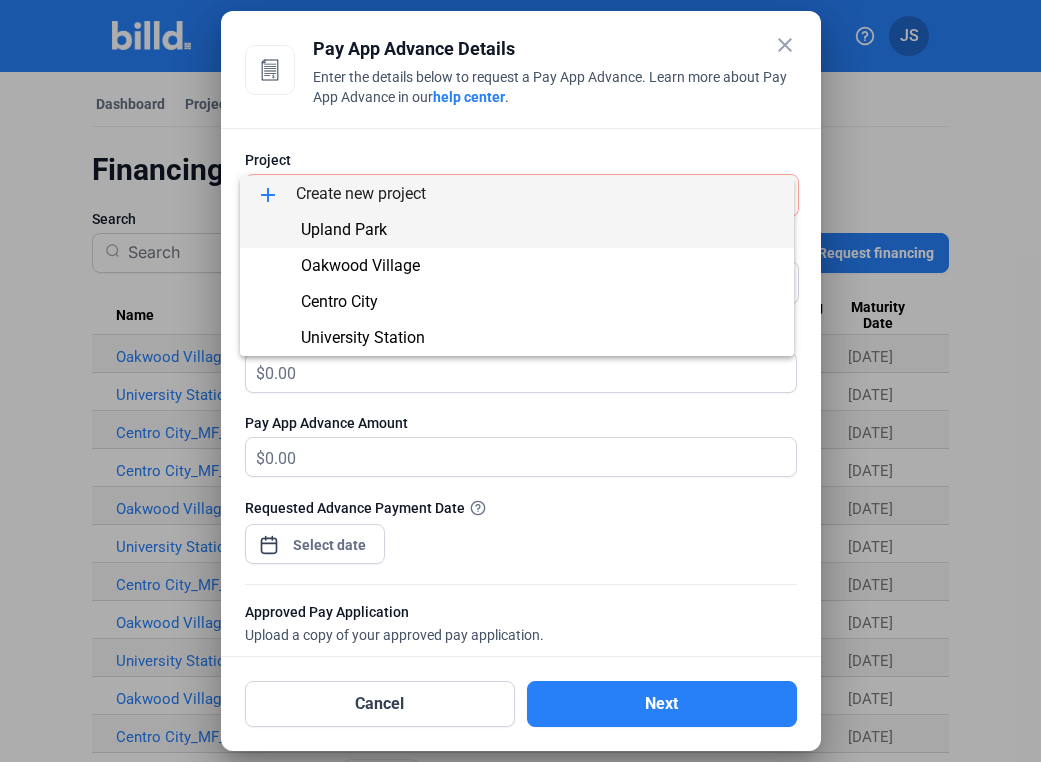 click on "Upland Park" at bounding box center [517, 230] 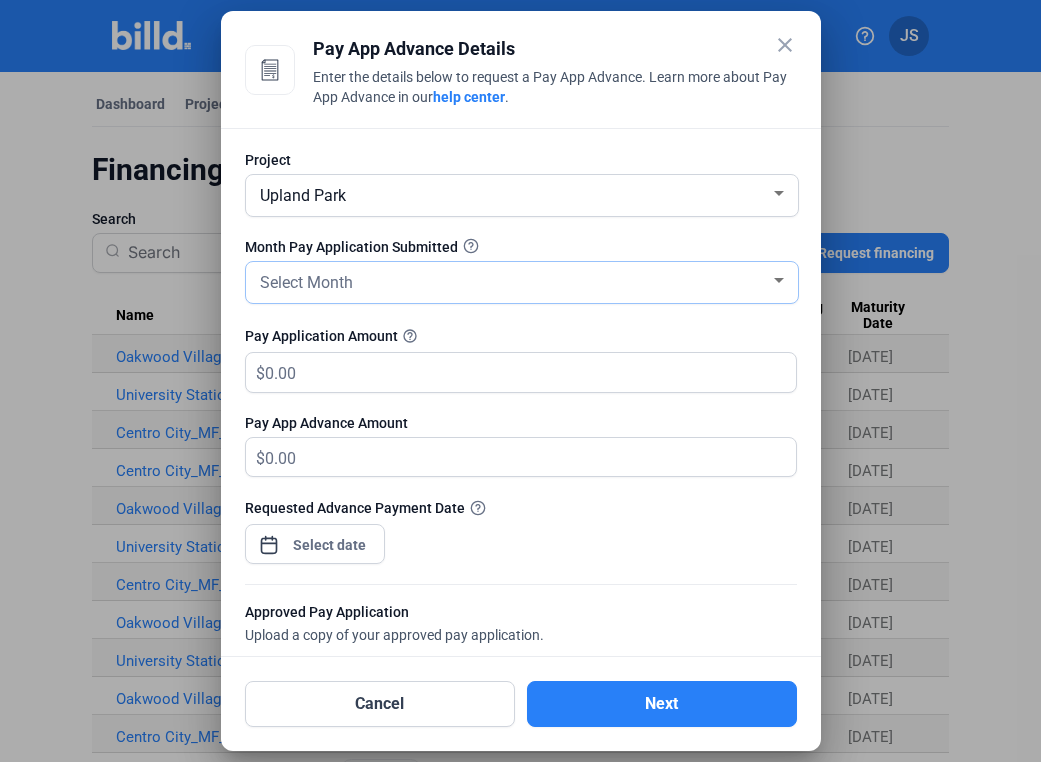 click on "Select Month" at bounding box center [522, 282] 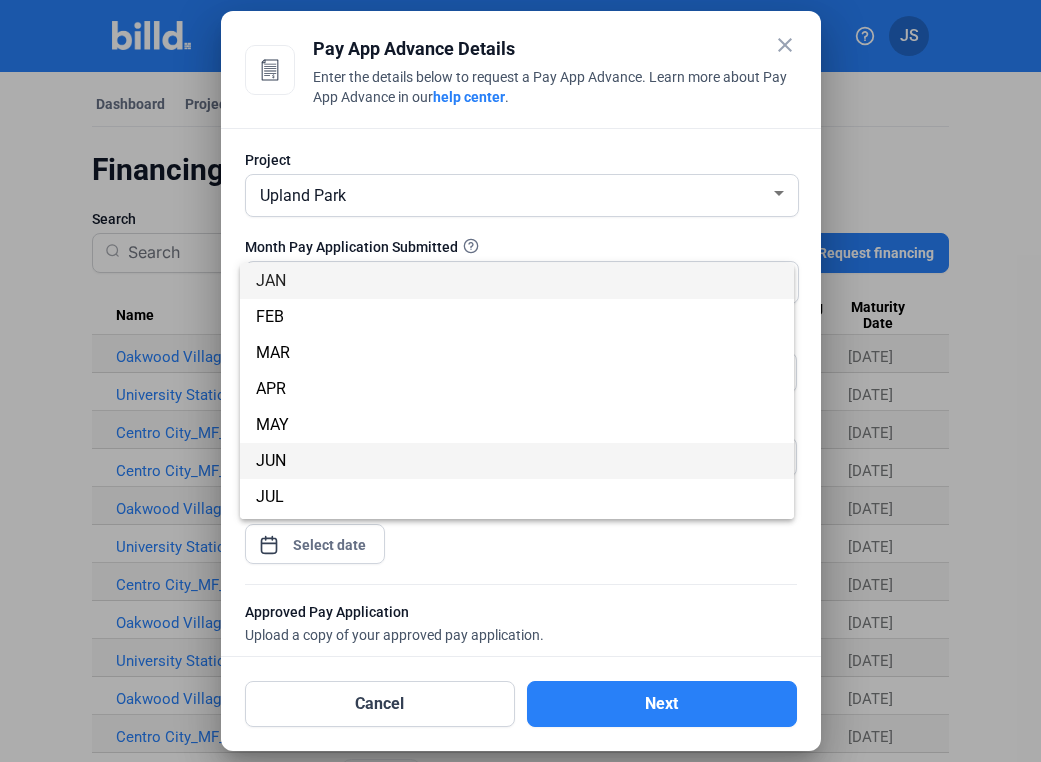 click on "JUN" at bounding box center (517, 461) 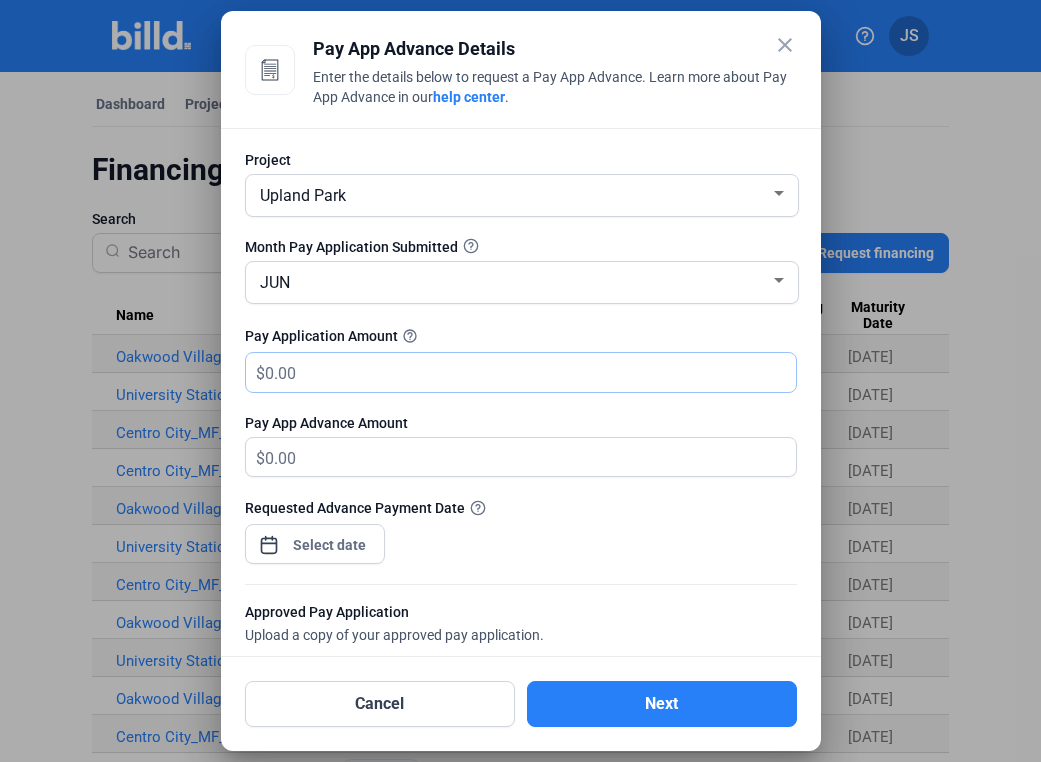 click at bounding box center [519, 372] 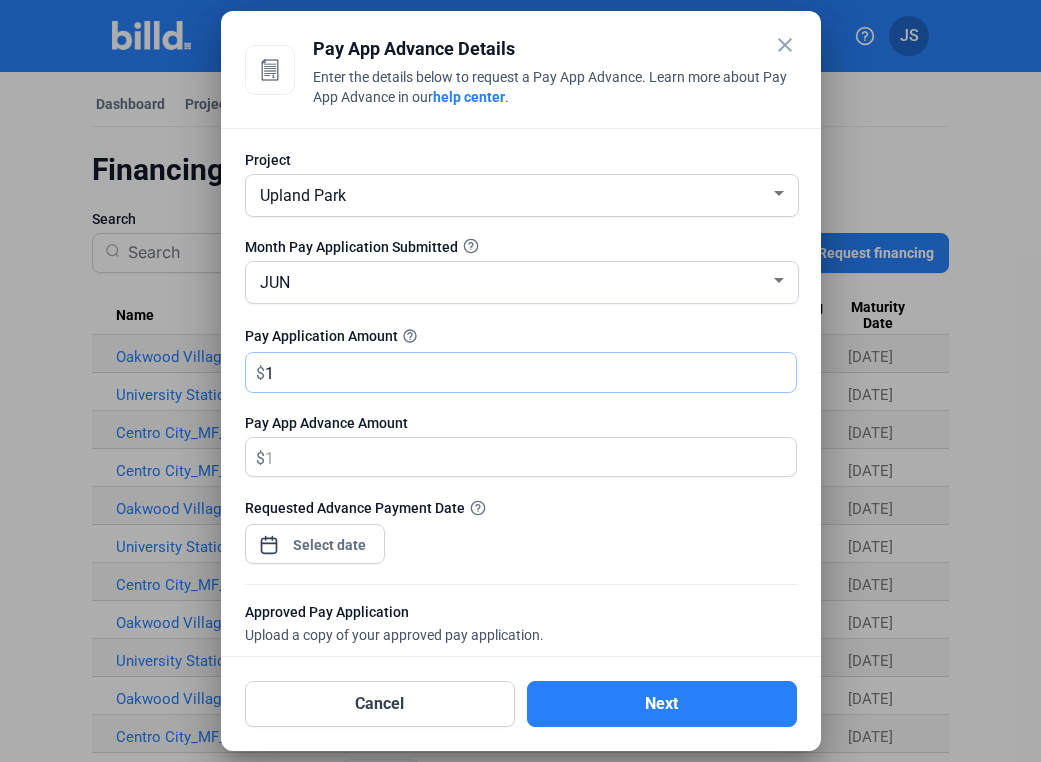 type on "1.00" 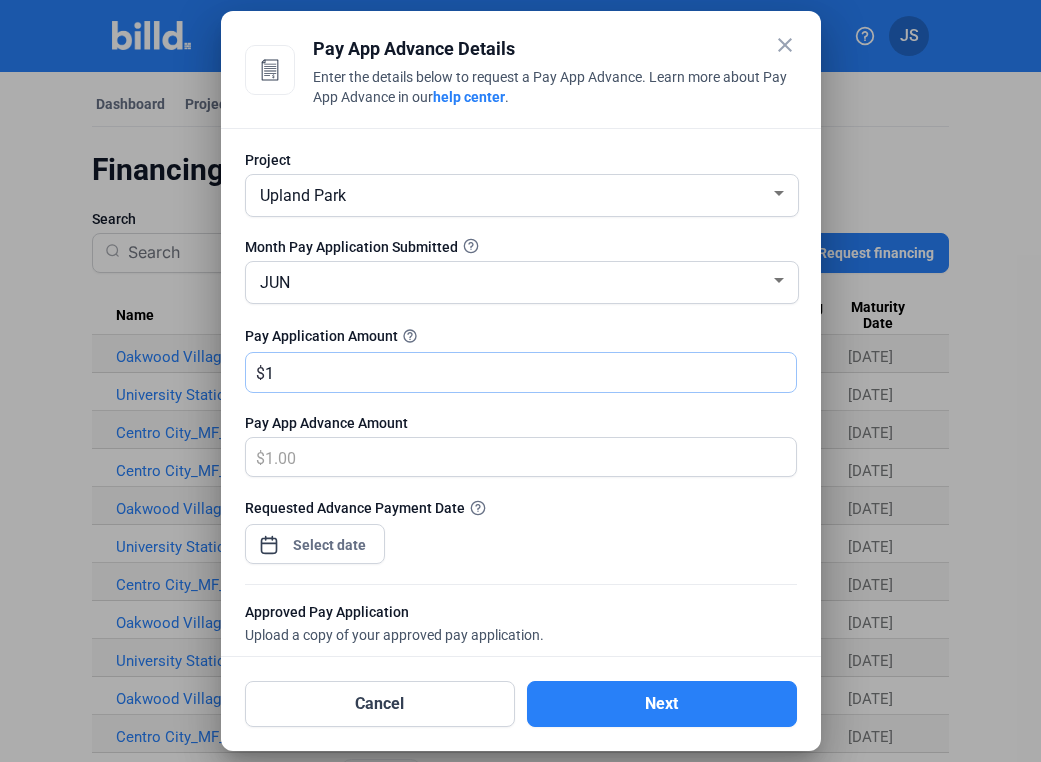 type on "19" 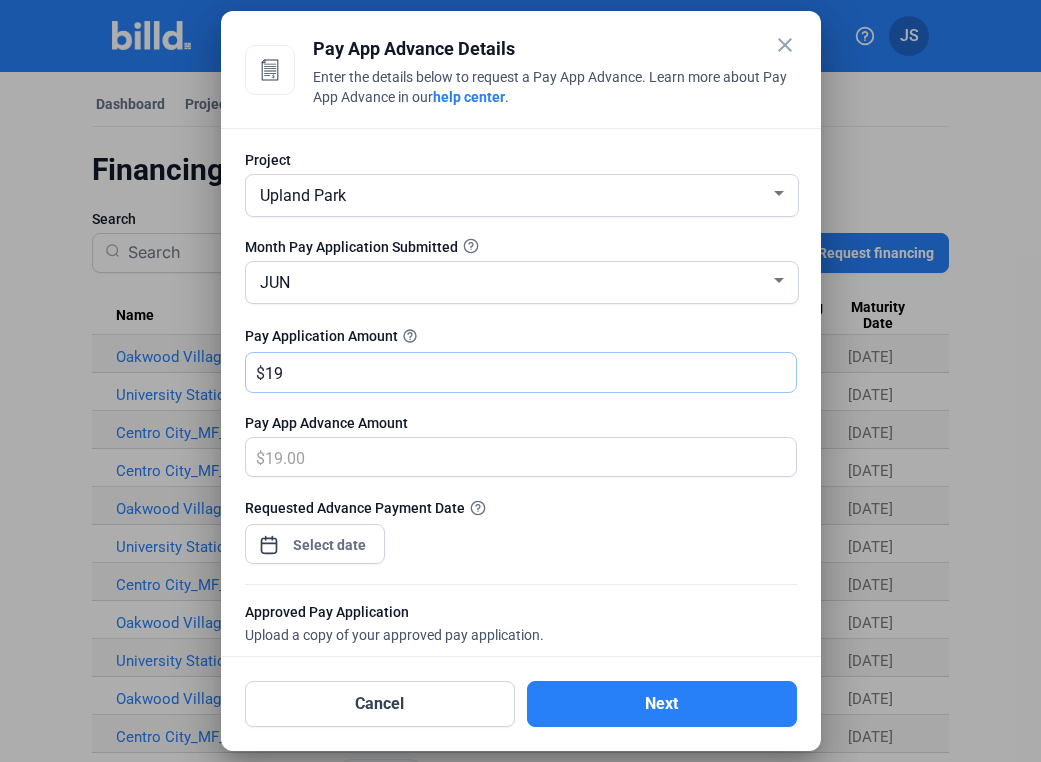 type on "190" 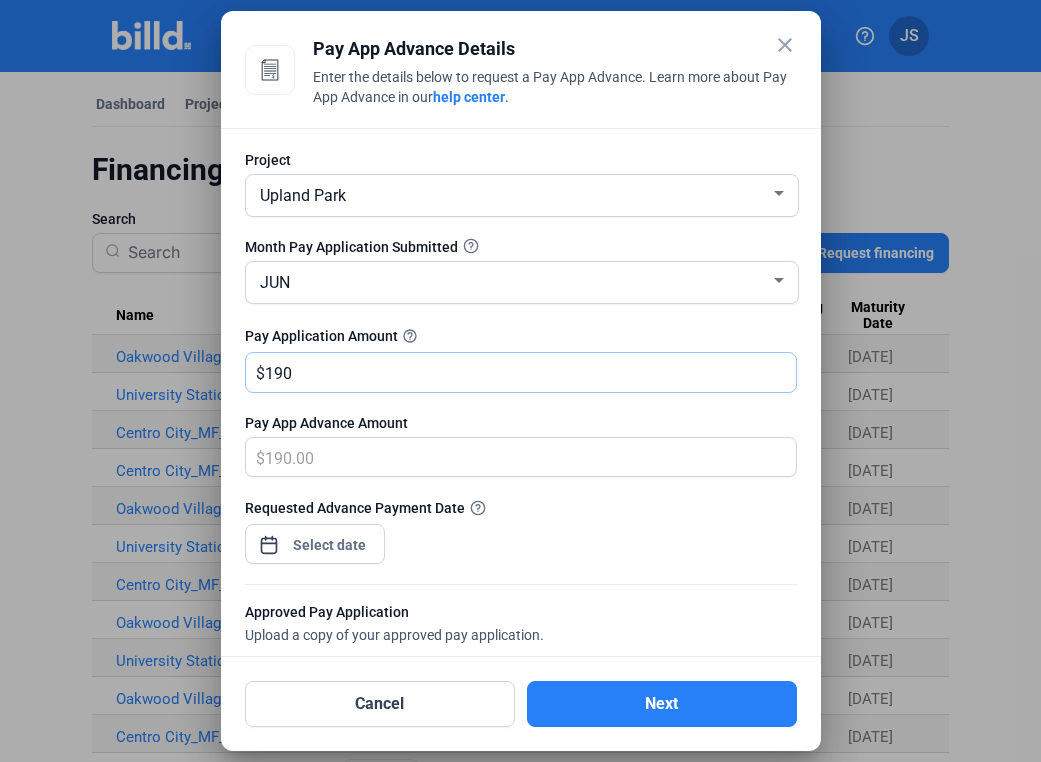 type on "1909" 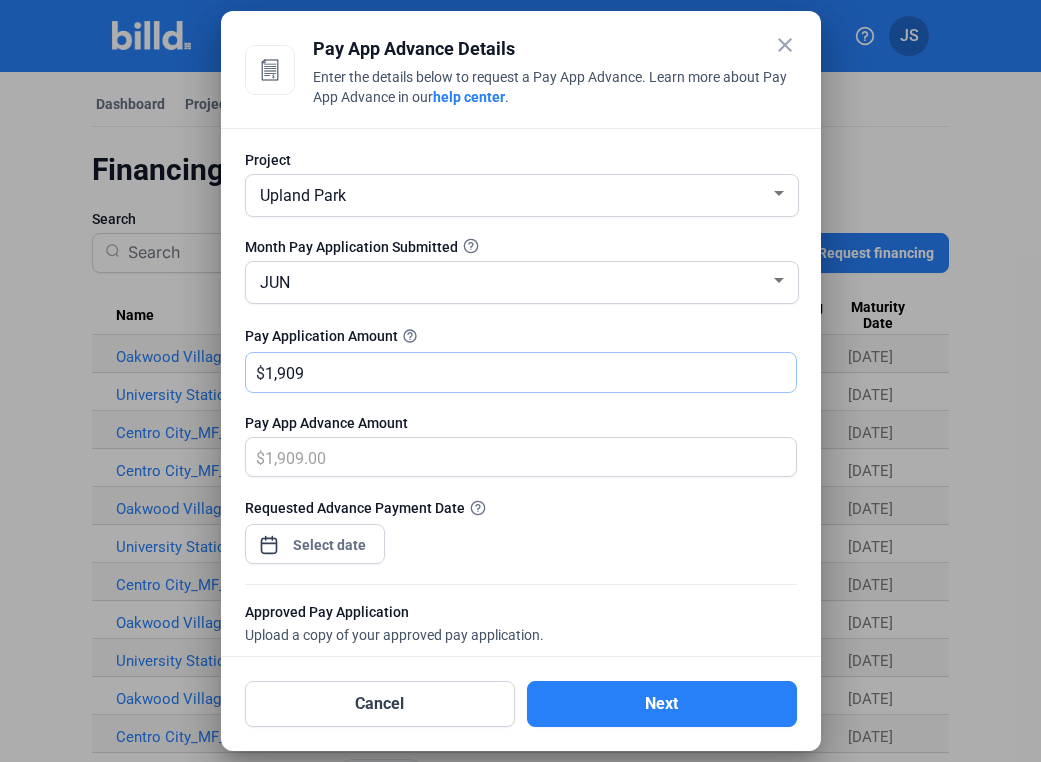 type on "1,9099" 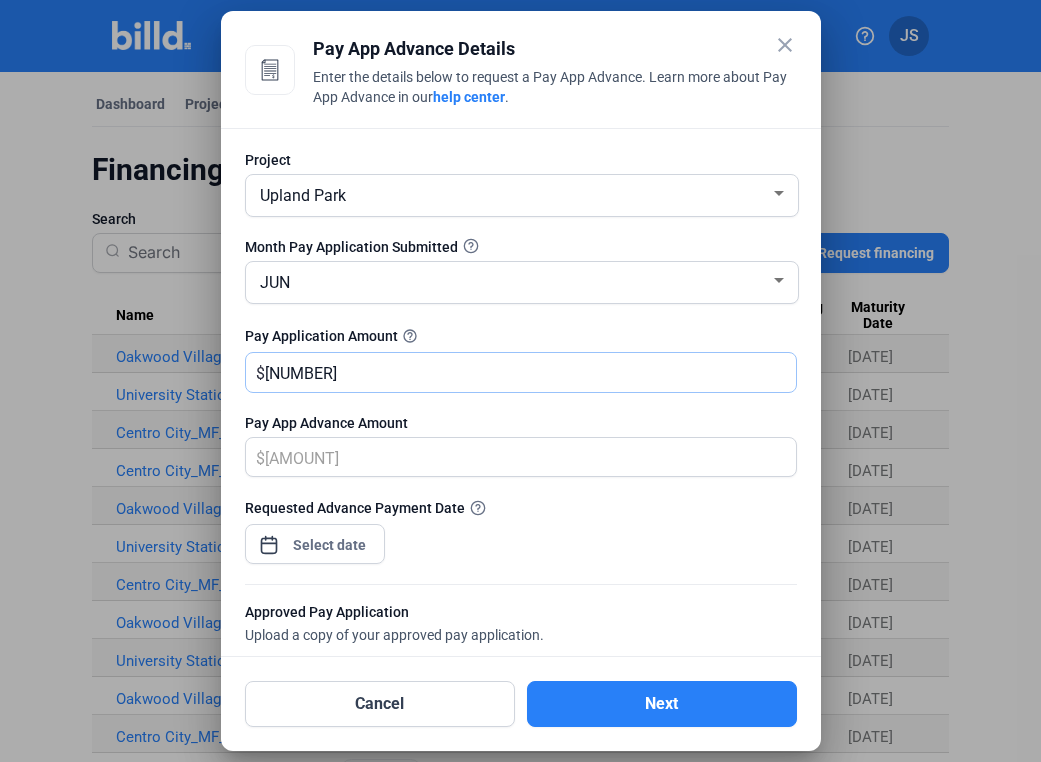 type on "19,0999" 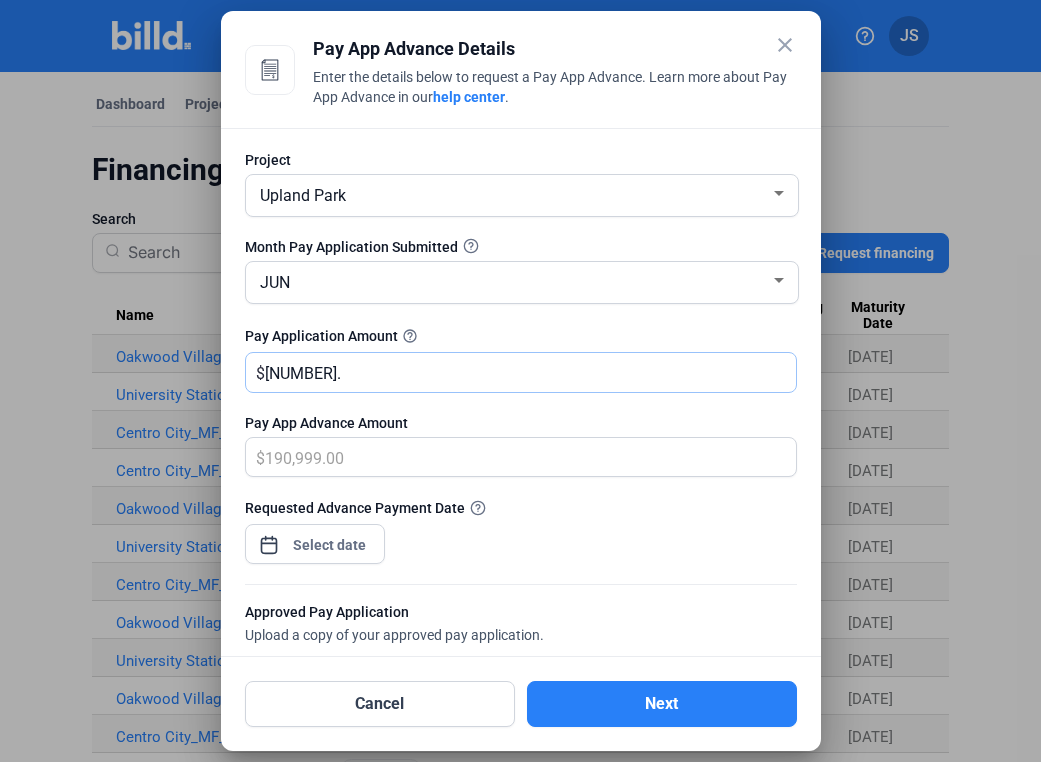 type on "190,999.6" 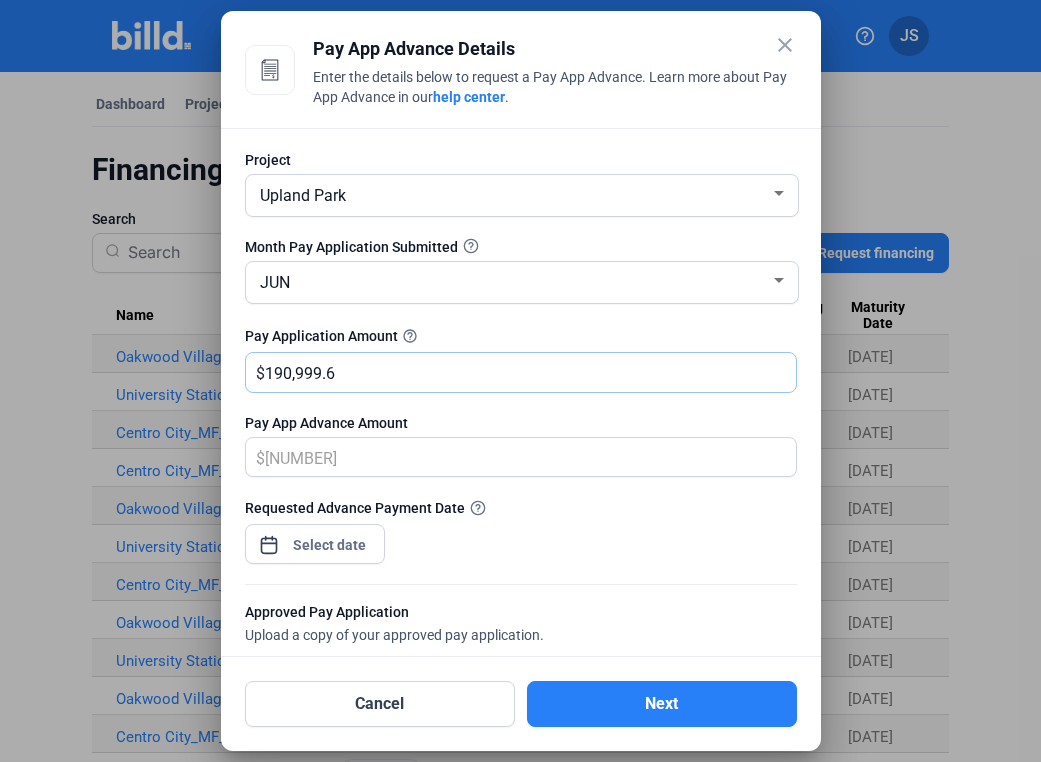 type on "[AMOUNT]" 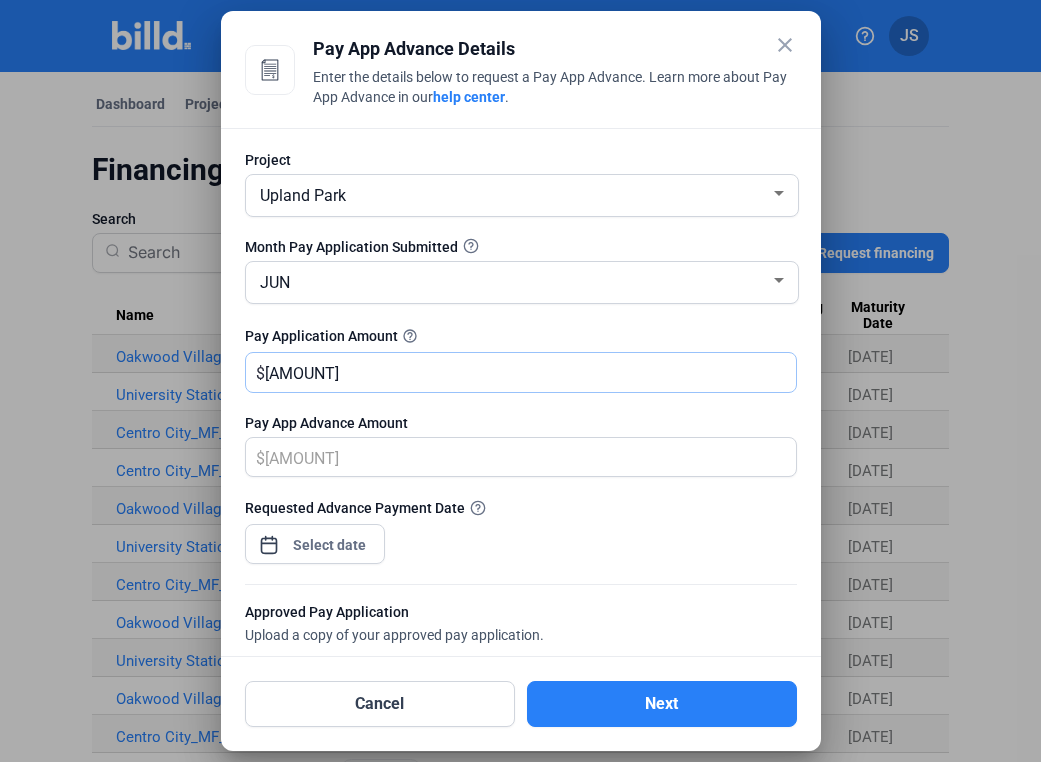type on "[AMOUNT]" 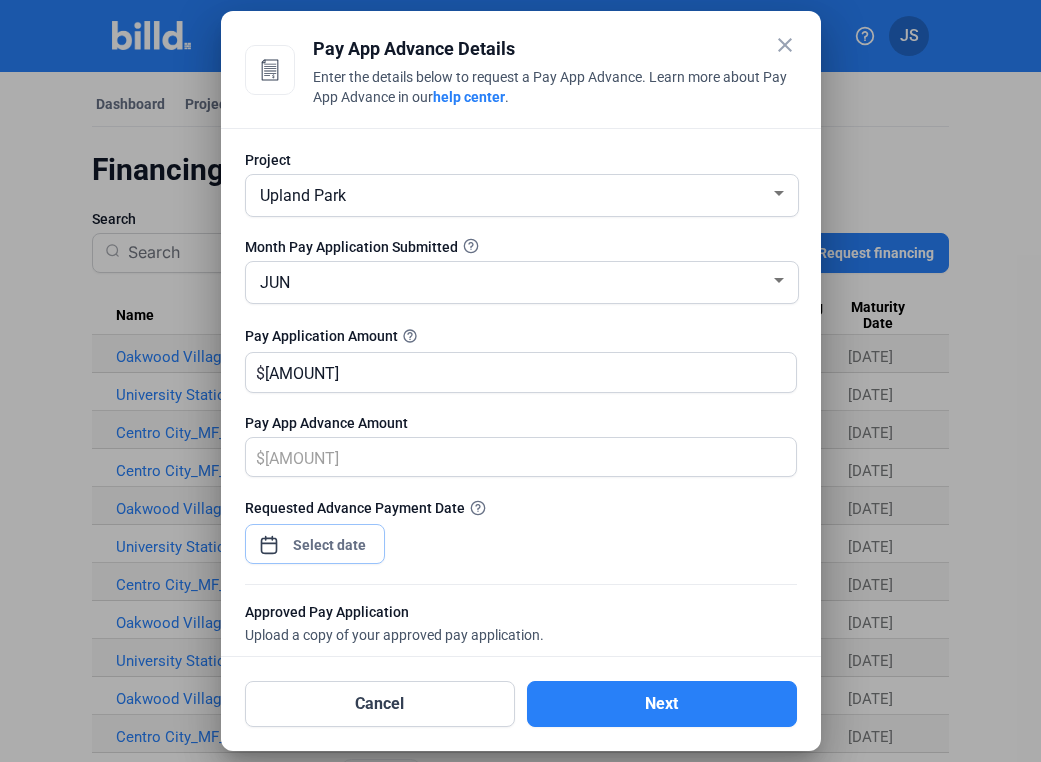 click on "close Pay App Advance Details Enter the details below to request a Pay App Advance. Learn more about Pay App Advance in our help center . Project Upland Park Month Pay Application Submitted JUN Pay Application Amount help_outline $ [AMOUNT] Pay App Advance Amount $ [AMOUNT] Requested Advance Payment Date Approved Pay Application Upload a copy of your approved pay application. Click to upload Tap to upload or drag and drop Up to 20 files, max size per file is 15MB Important Reminder If you are paid by your GC via check, you must upload the check when submitting a payment to Billd. In order to remain in good standing, please do not deposit or cash the check. Cancel Next" at bounding box center (520, 381) 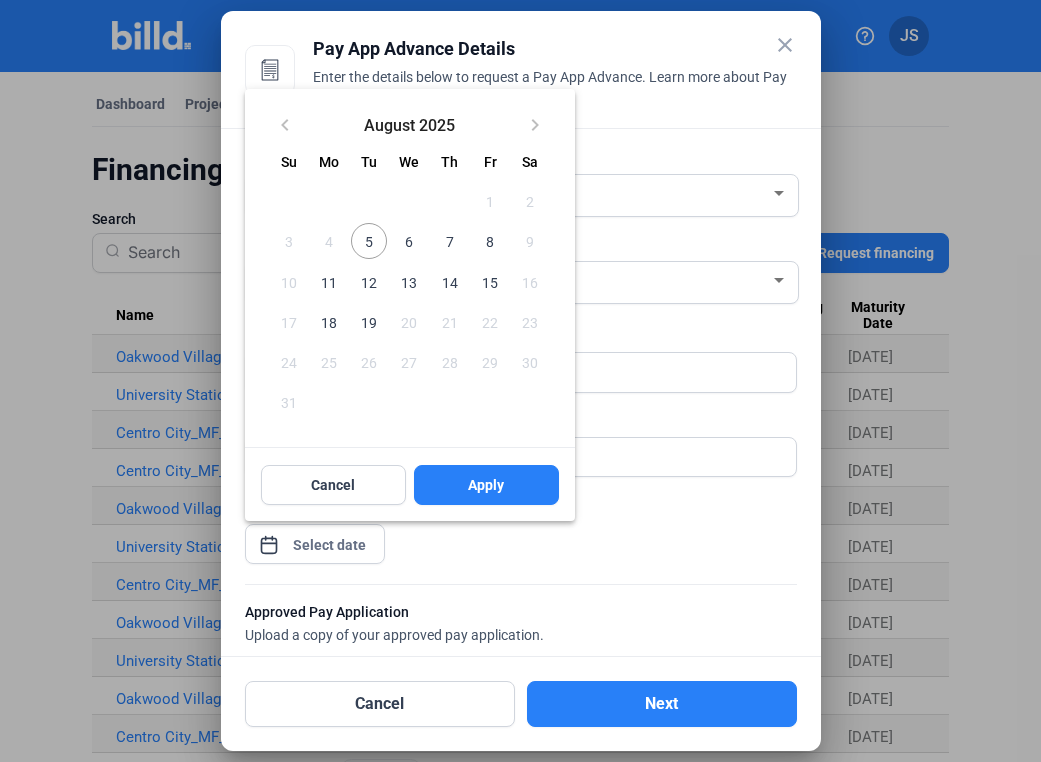 click on "5" at bounding box center [369, 241] 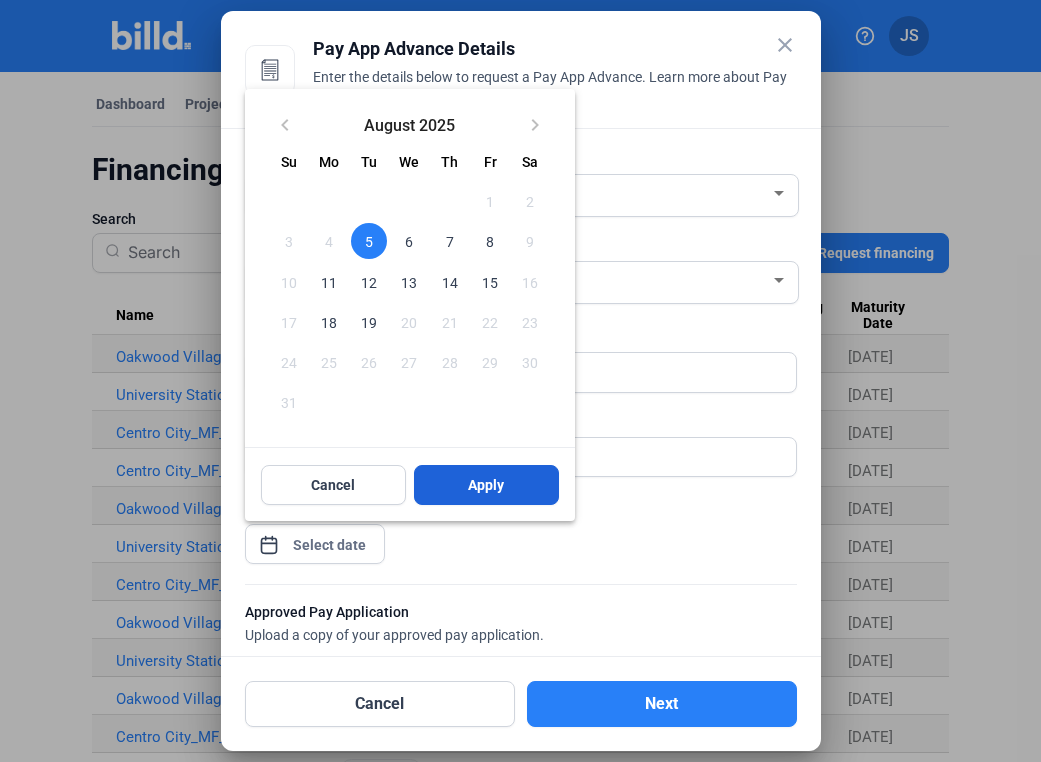 click on "Apply" at bounding box center [486, 485] 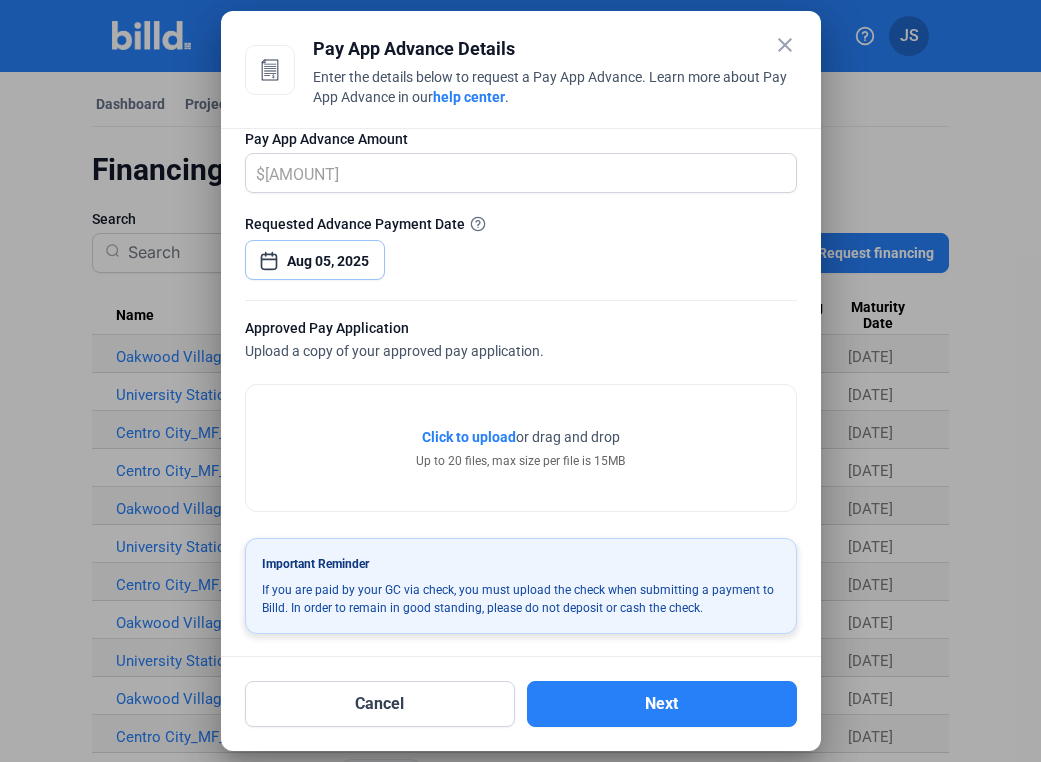 scroll, scrollTop: 287, scrollLeft: 0, axis: vertical 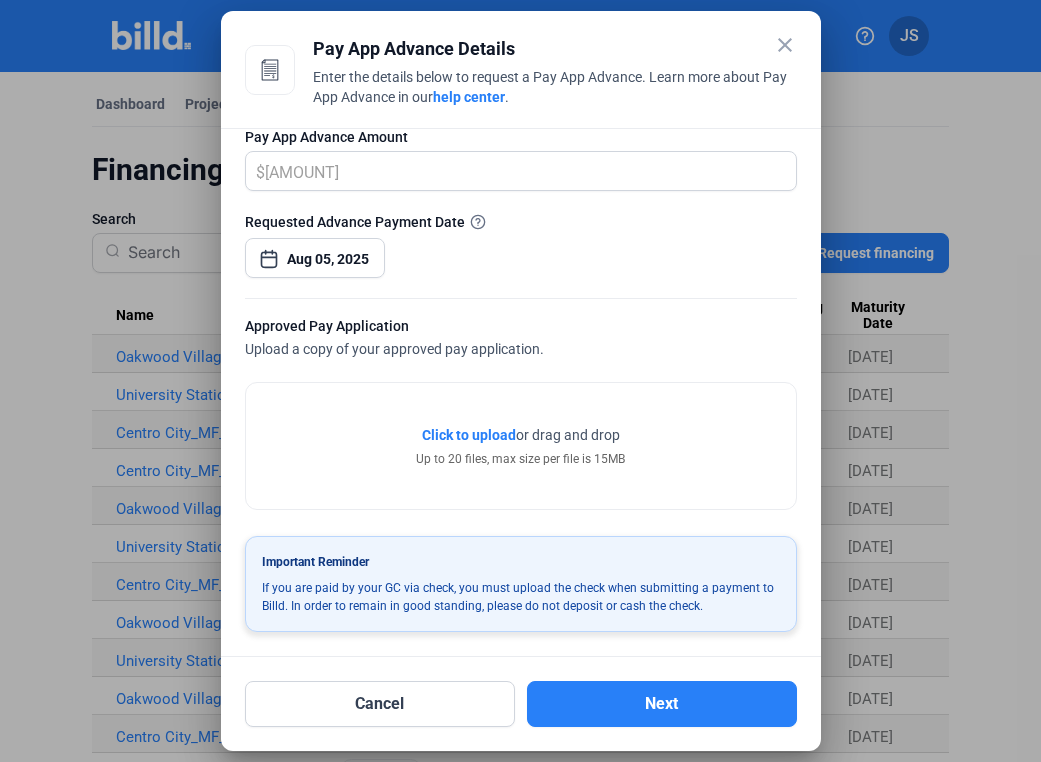 click on "Click to upload" 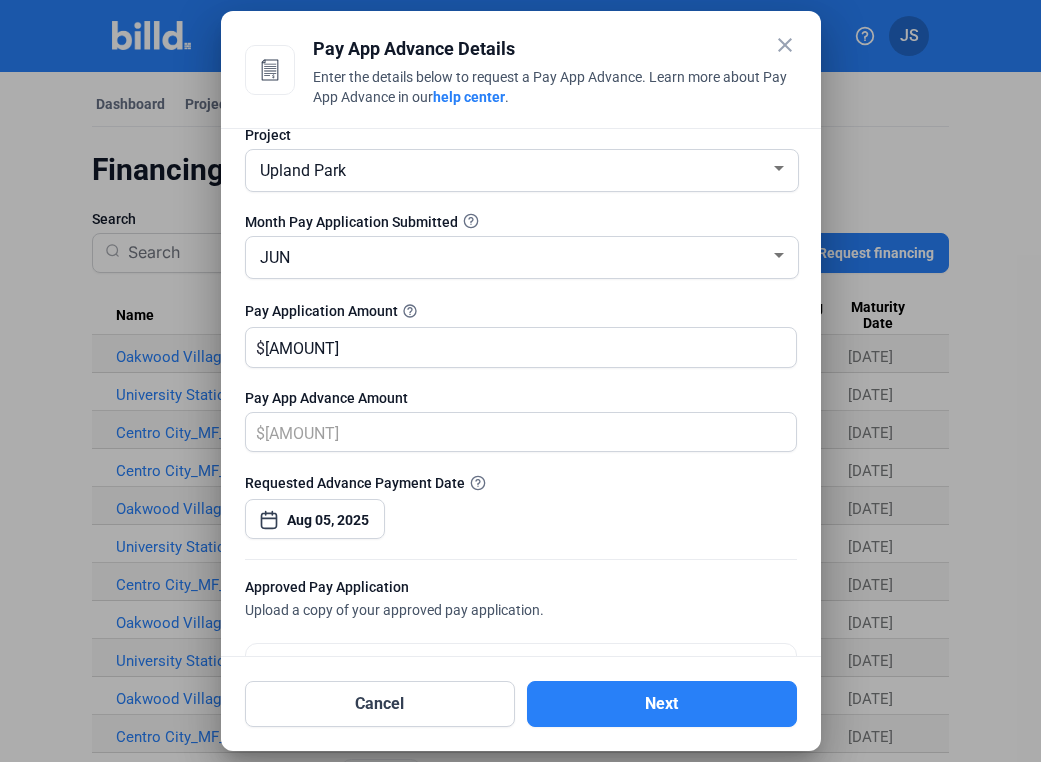 scroll, scrollTop: 0, scrollLeft: 0, axis: both 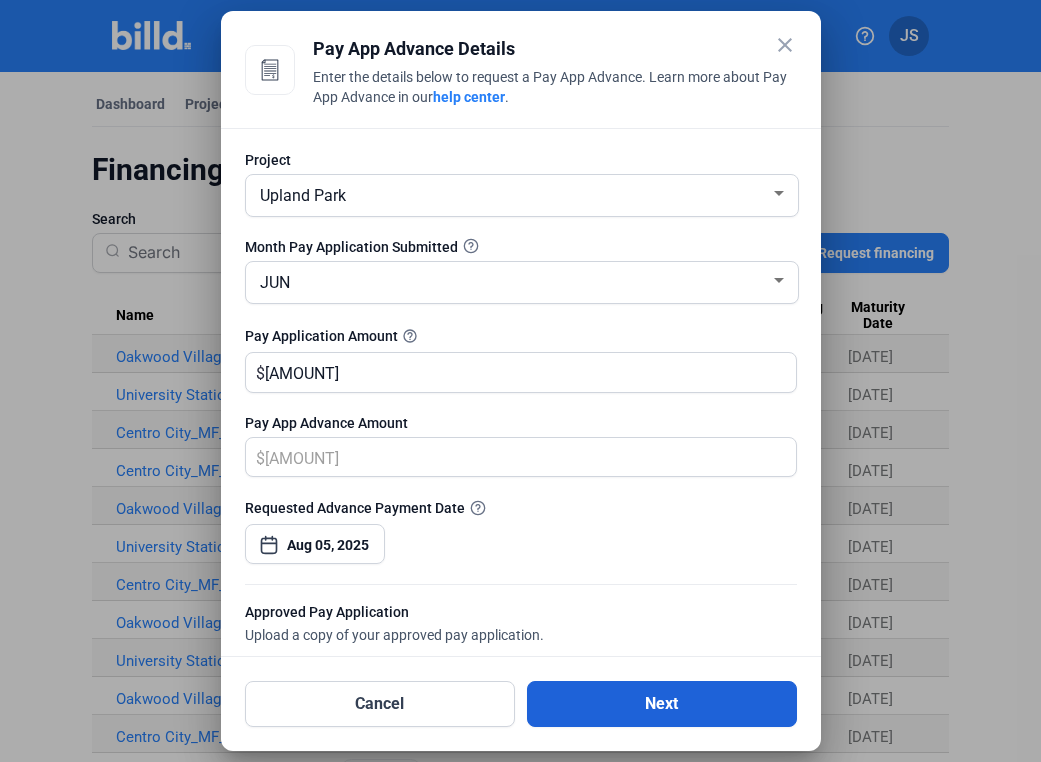 click on "Next" at bounding box center (662, 704) 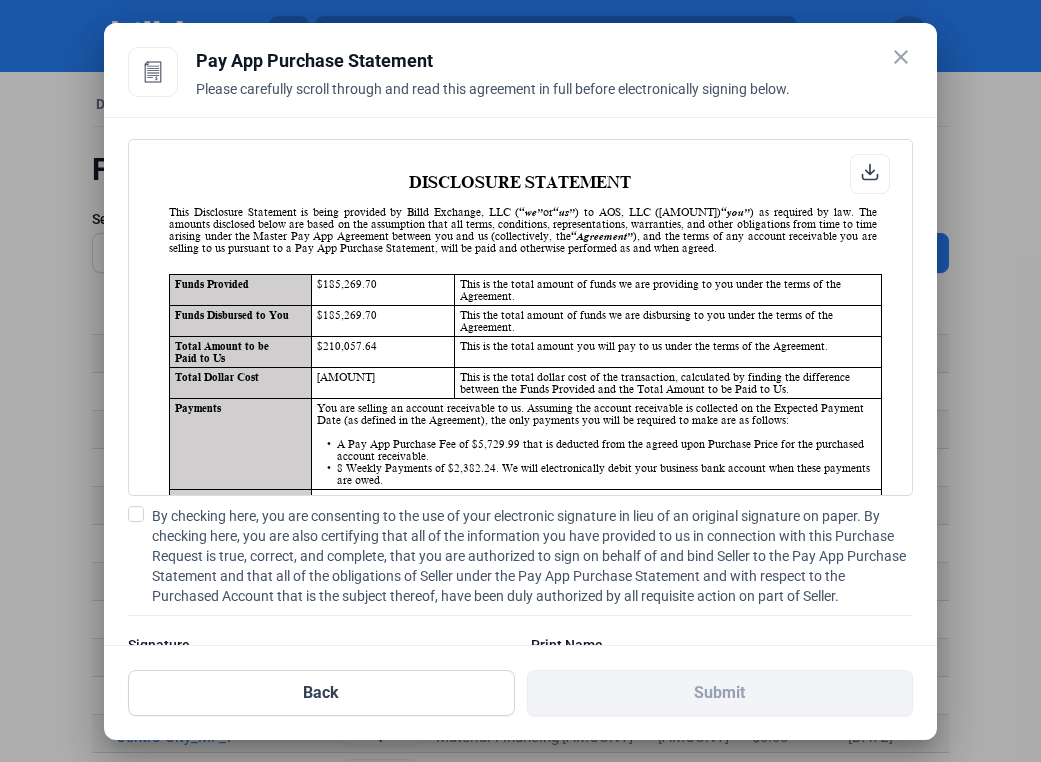 click at bounding box center (136, 514) 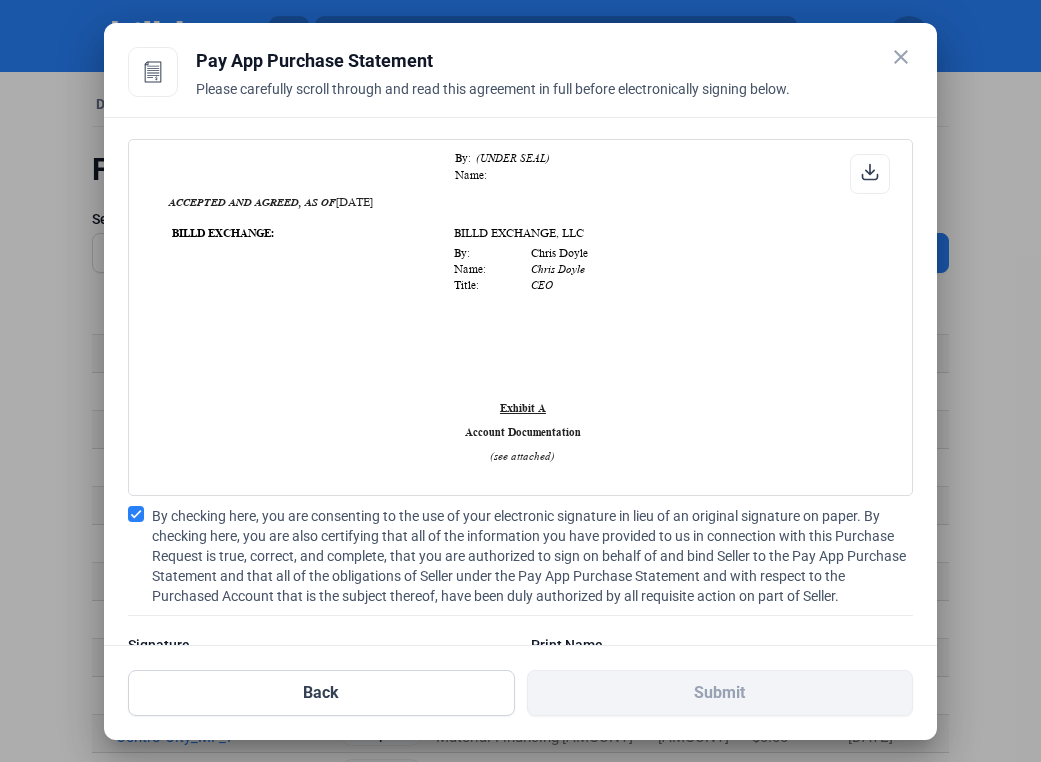 scroll, scrollTop: 2267, scrollLeft: 0, axis: vertical 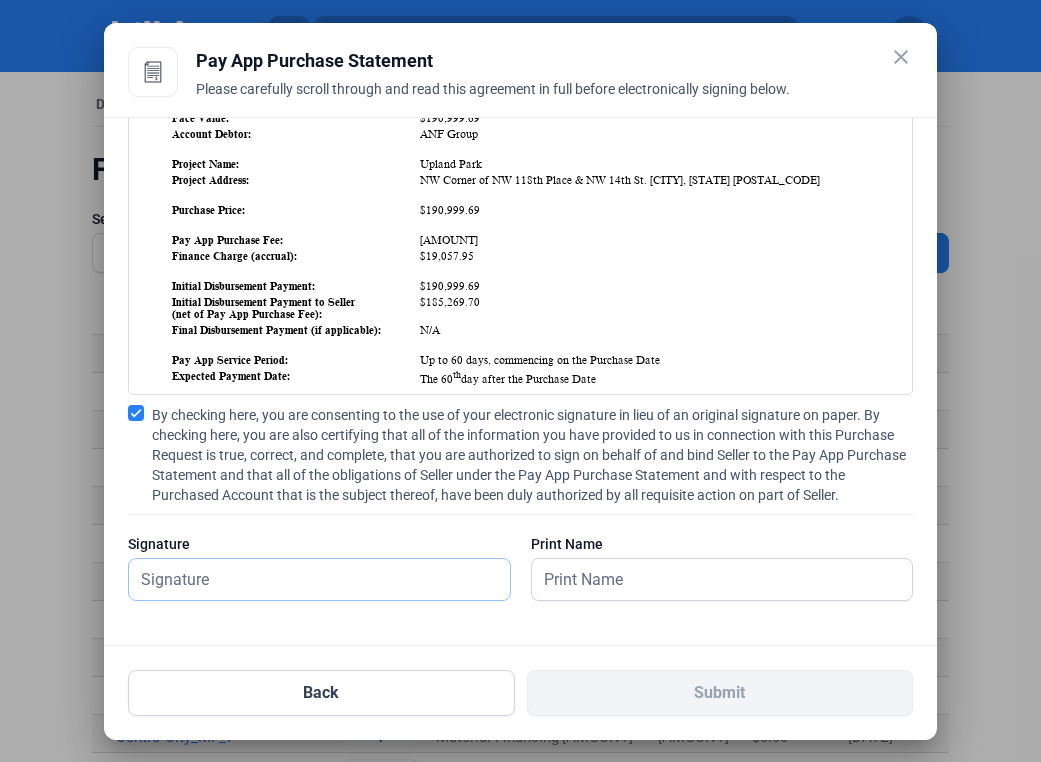 click at bounding box center (308, 579) 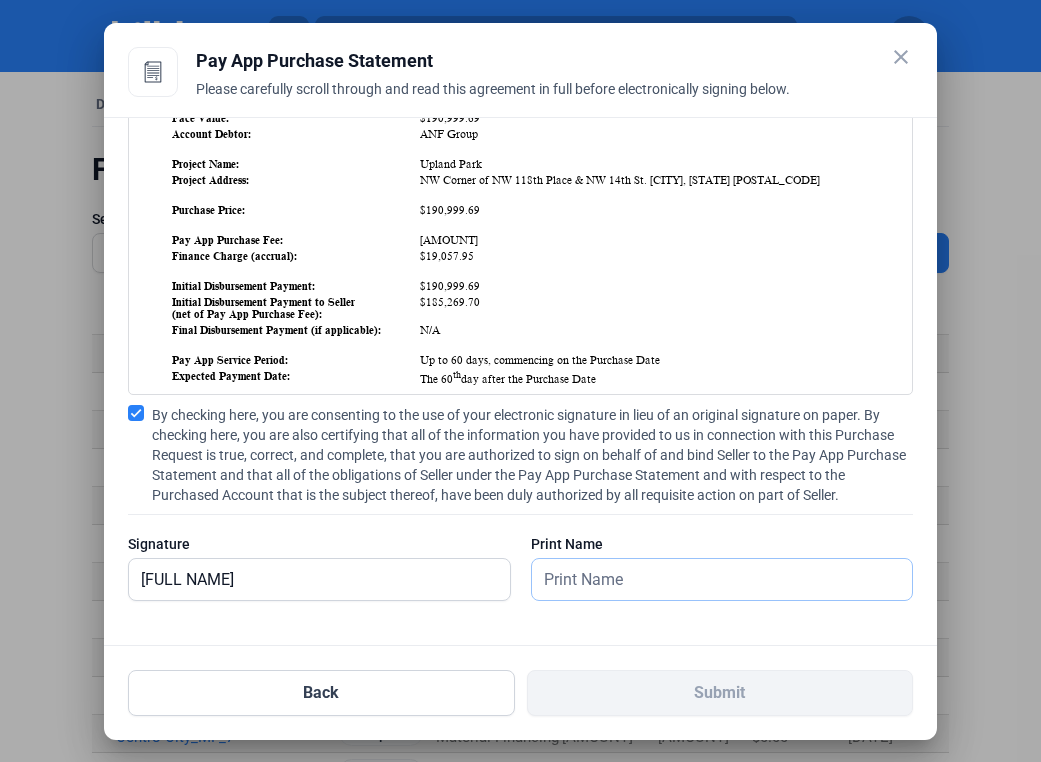 click at bounding box center (711, 579) 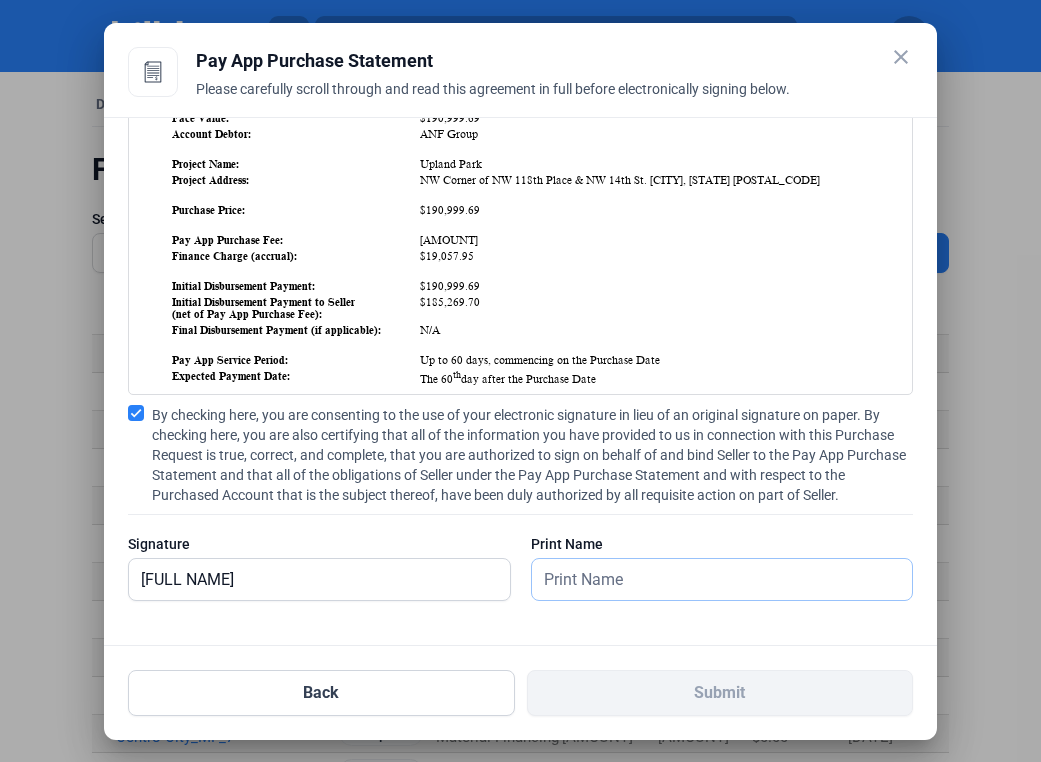 type on "[FULL NAME]" 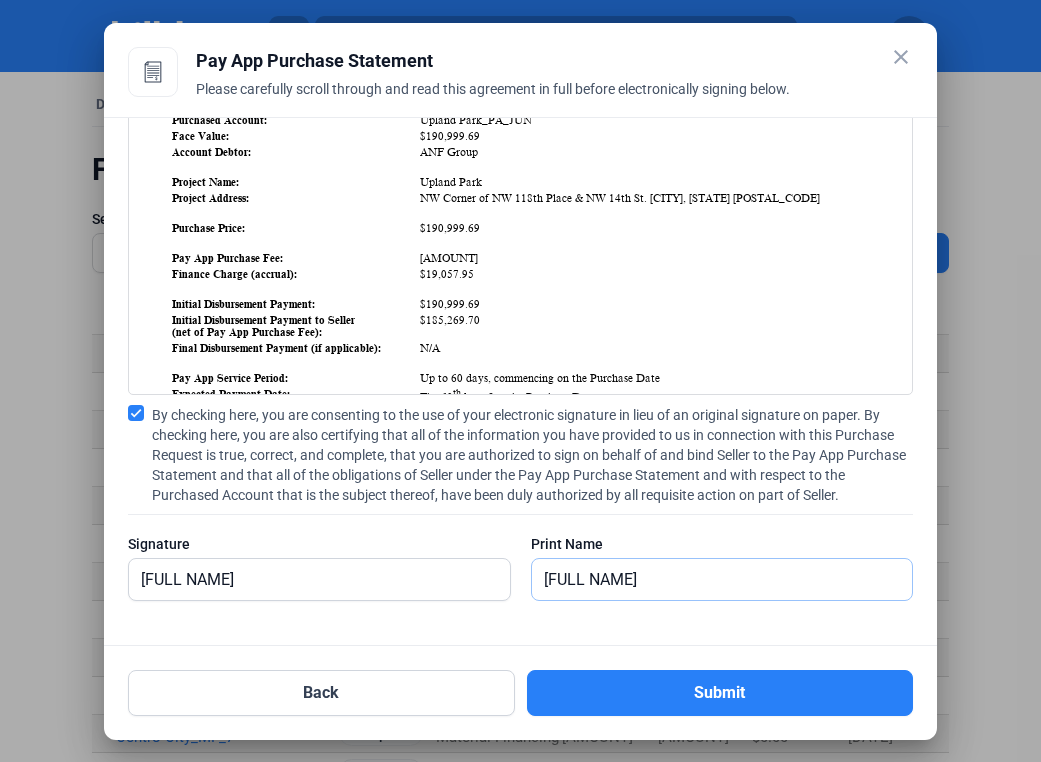 scroll, scrollTop: 780, scrollLeft: 0, axis: vertical 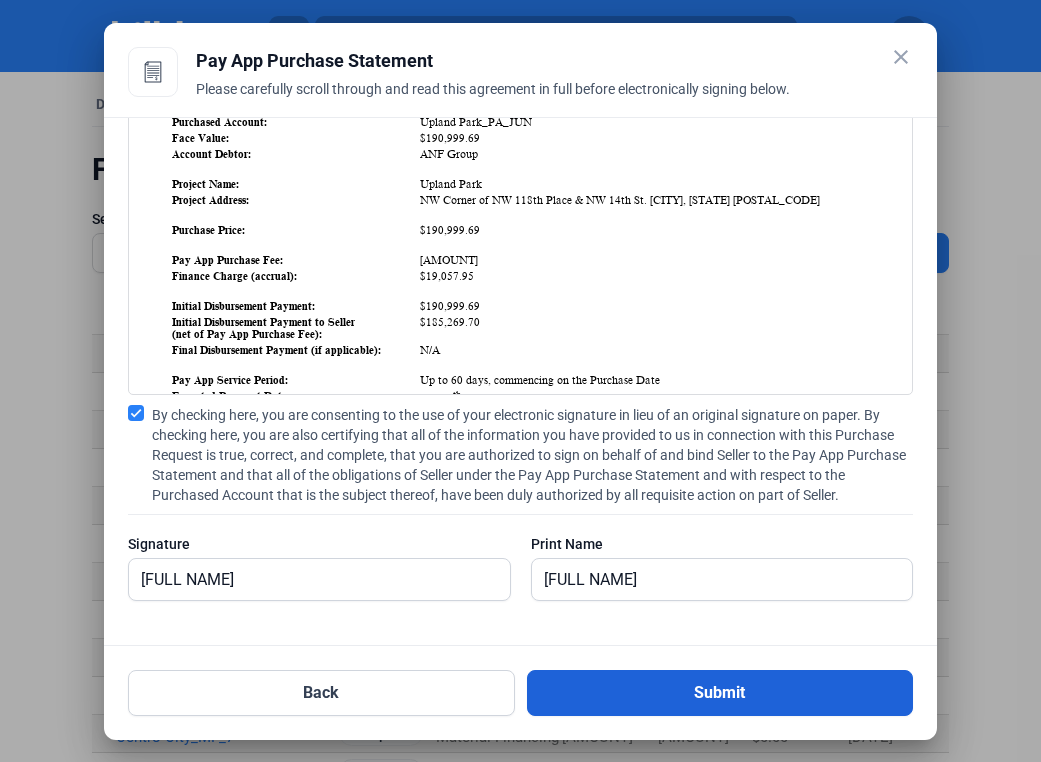 click on "Submit" at bounding box center [720, 693] 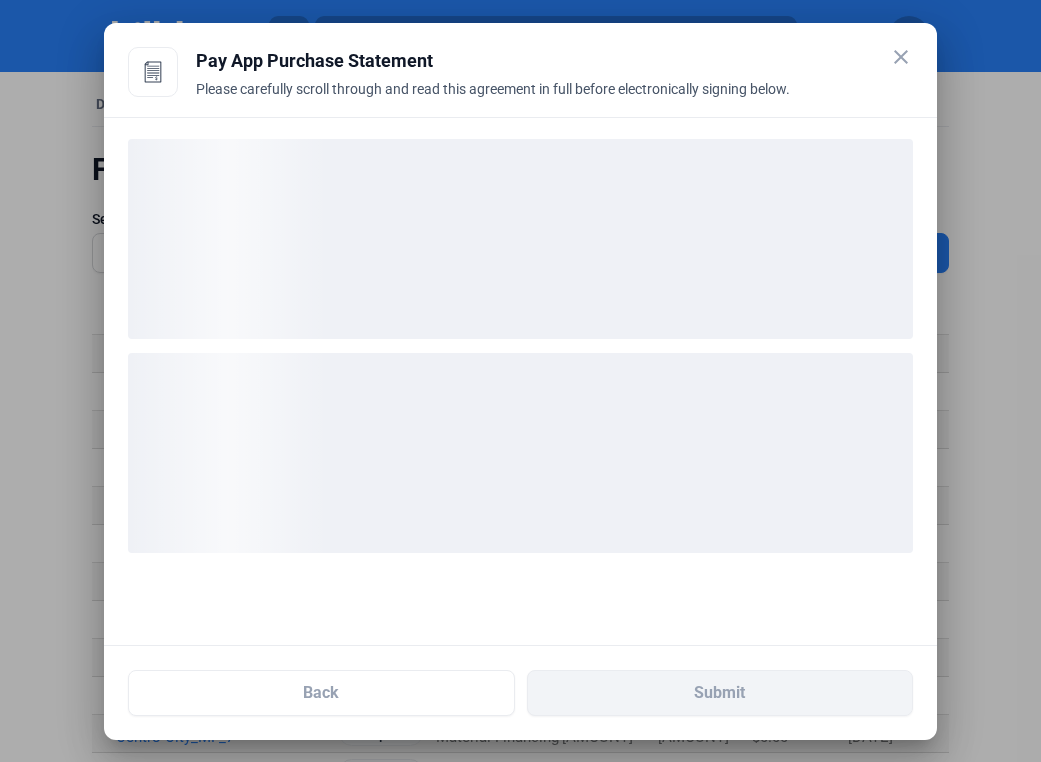 scroll, scrollTop: 0, scrollLeft: 0, axis: both 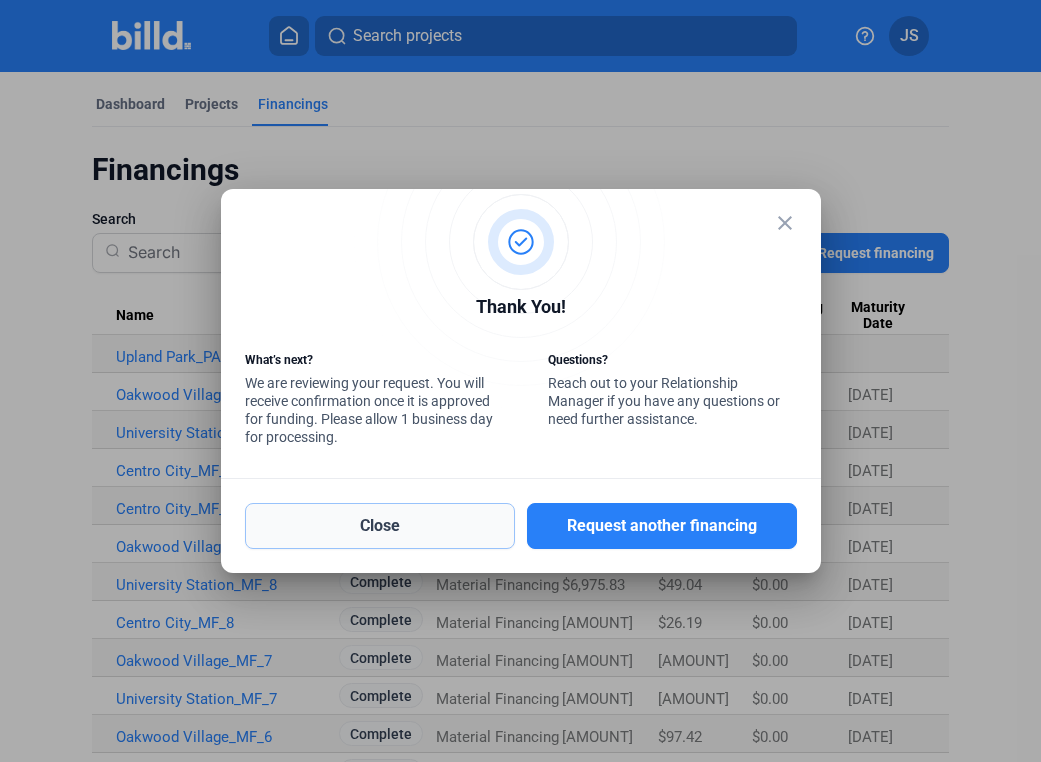 click on "Close" at bounding box center (380, 526) 